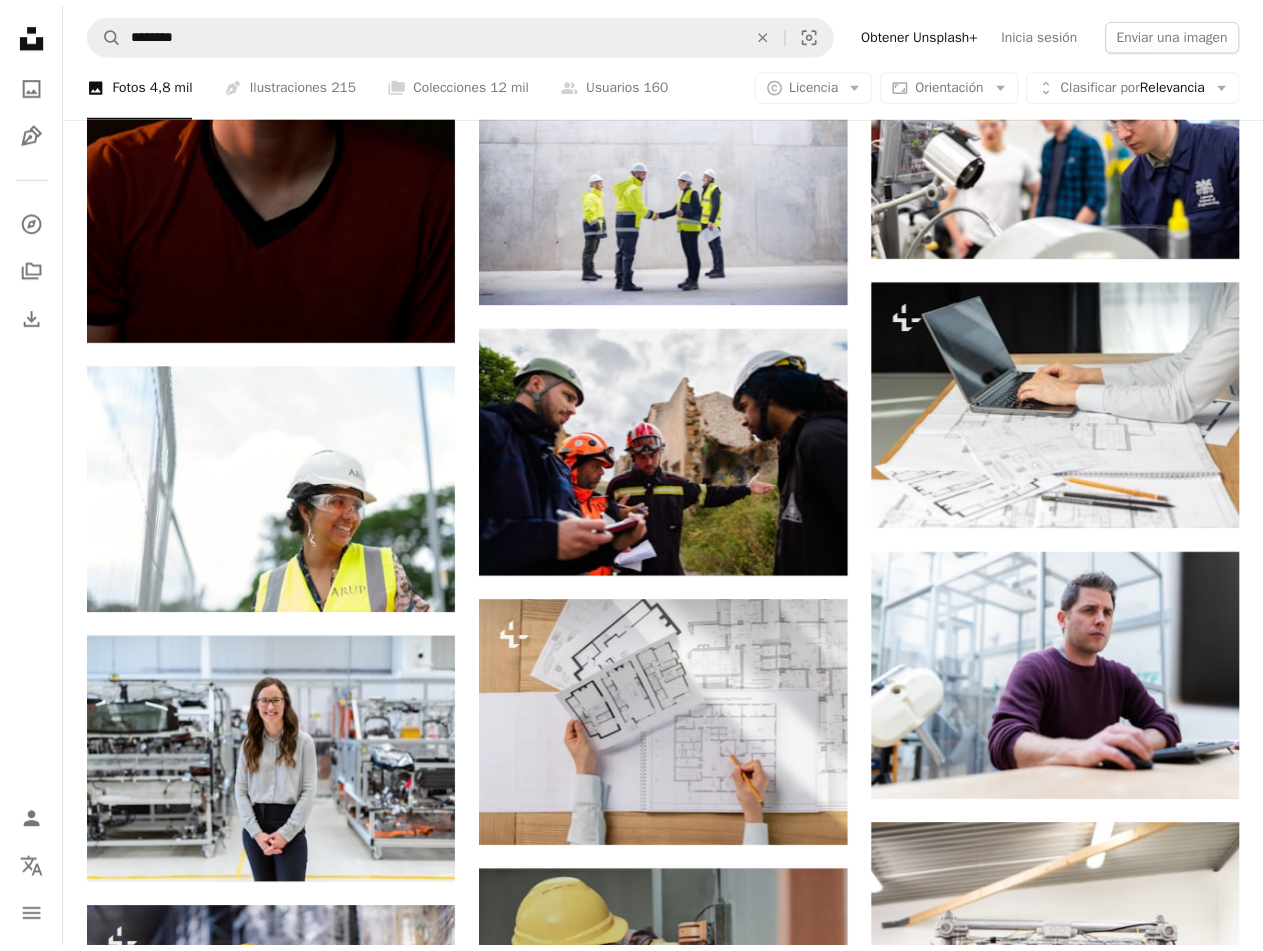 scroll, scrollTop: 2395, scrollLeft: 0, axis: vertical 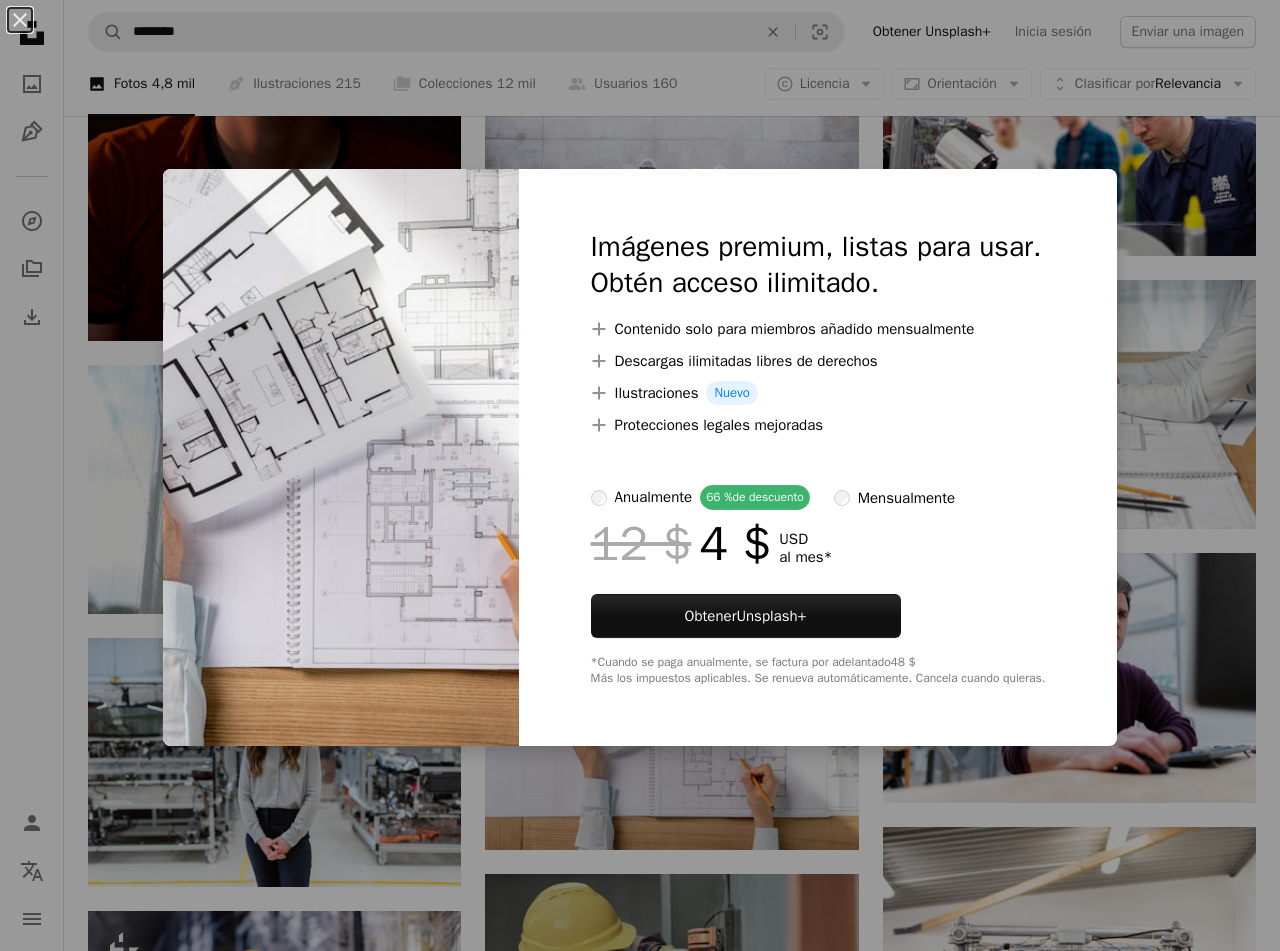 click on "An X shape Imágenes premium, listas para usar. Obtén acceso ilimitado. A plus sign Contenido solo para miembros añadido mensualmente A plus sign Descargas ilimitadas libres de derechos A plus sign Ilustraciones  Nuevo A plus sign Protecciones legales mejoradas anualmente 66 %  de descuento mensualmente 12 $   4 $ USD al mes * Obtener  Unsplash+ *Cuando se paga anualmente, se factura por adelantado  48 $ Más los impuestos aplicables. Se renueva automáticamente. Cancela cuando quieras." at bounding box center [640, 475] 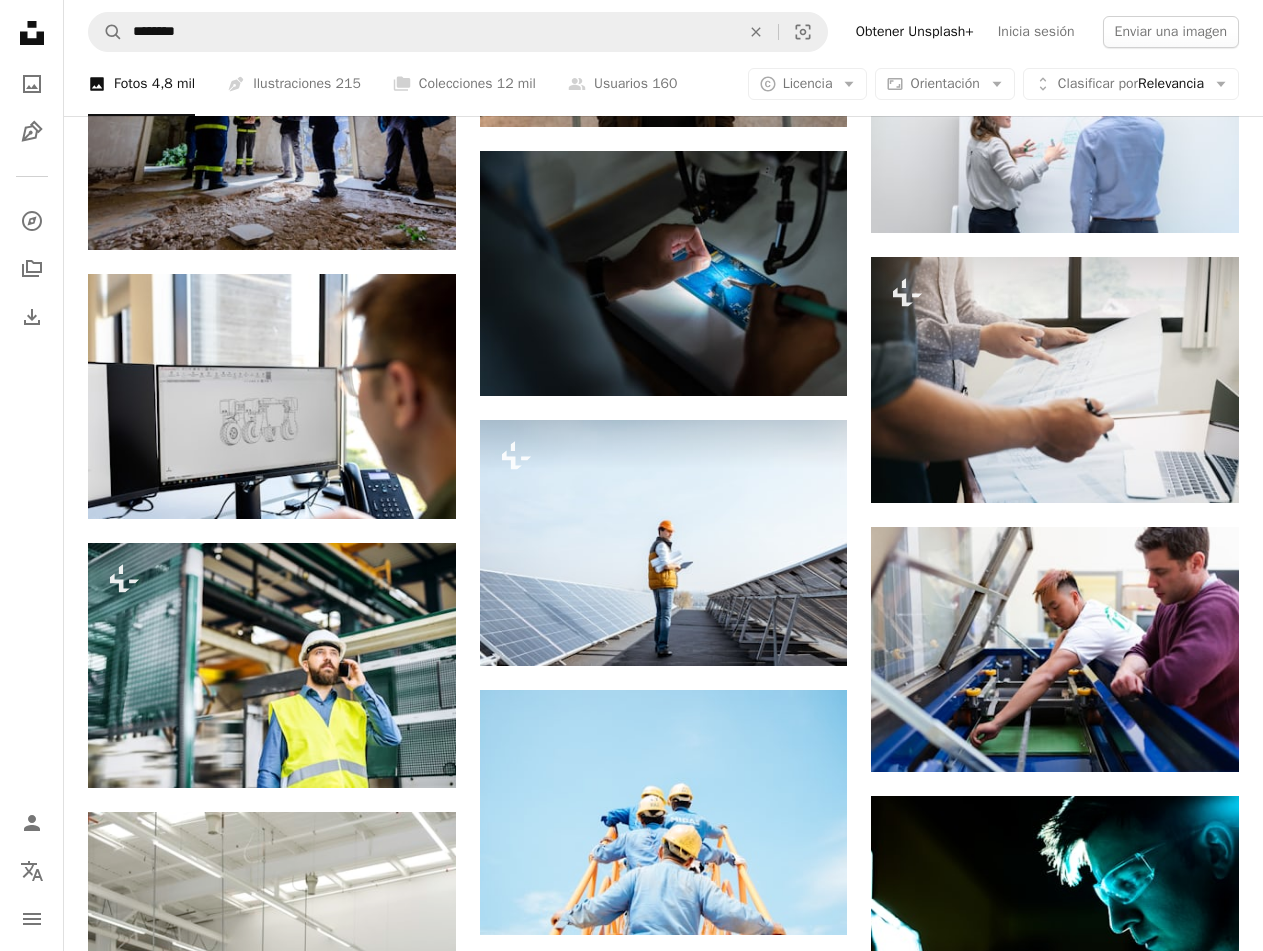 scroll, scrollTop: 7056, scrollLeft: 0, axis: vertical 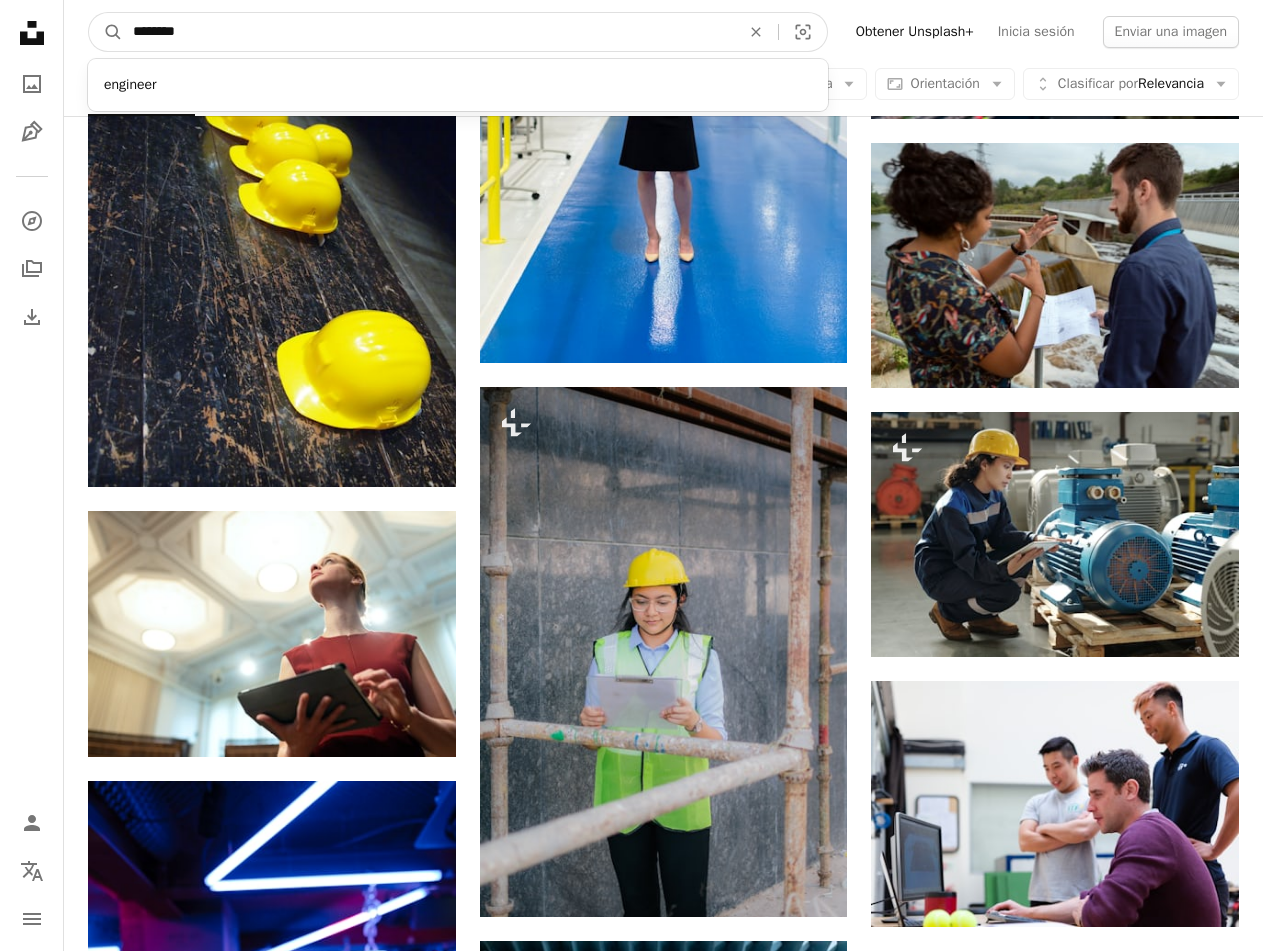 drag, startPoint x: 270, startPoint y: 47, endPoint x: 124, endPoint y: 56, distance: 146.27713 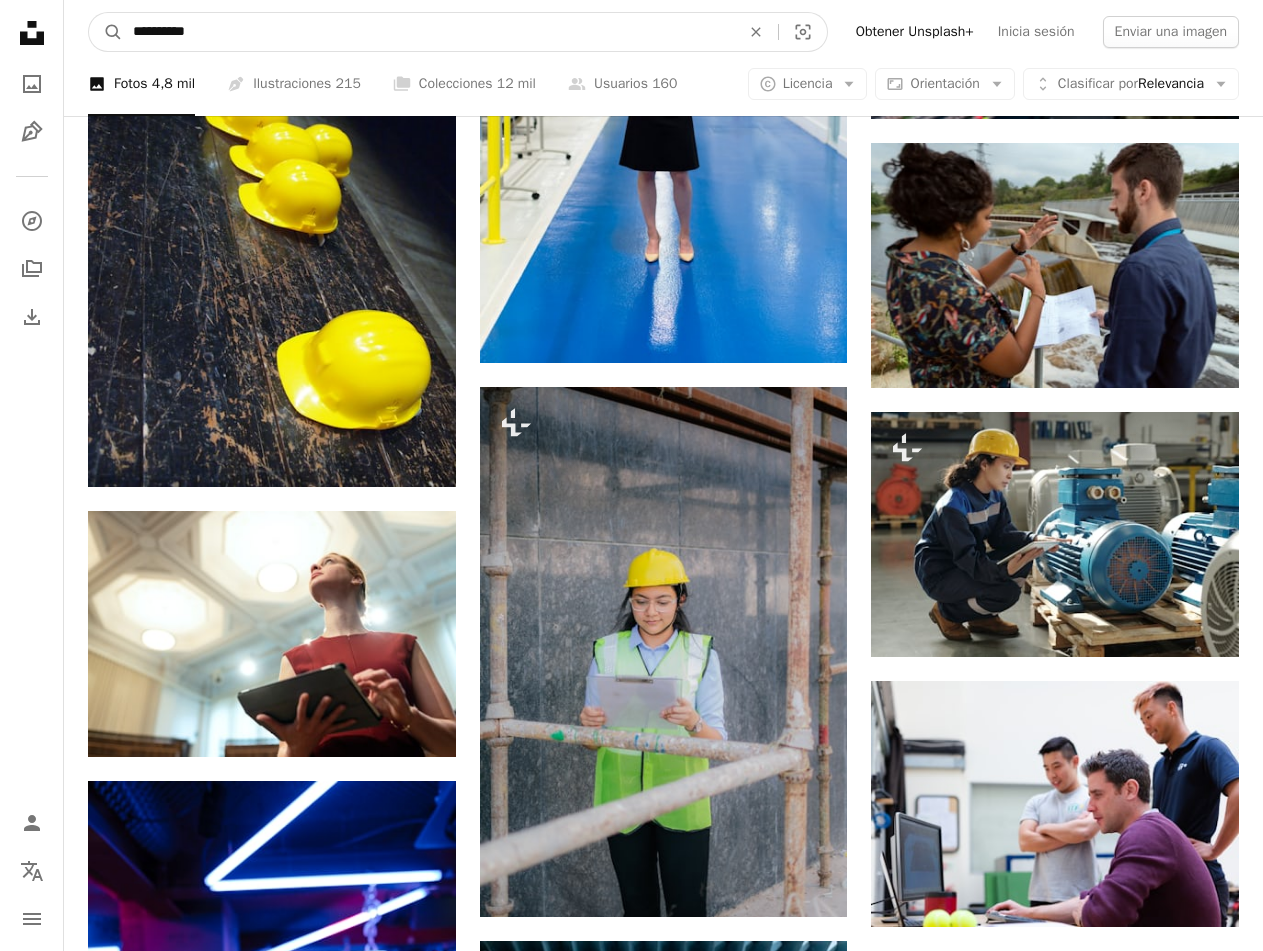 type on "**********" 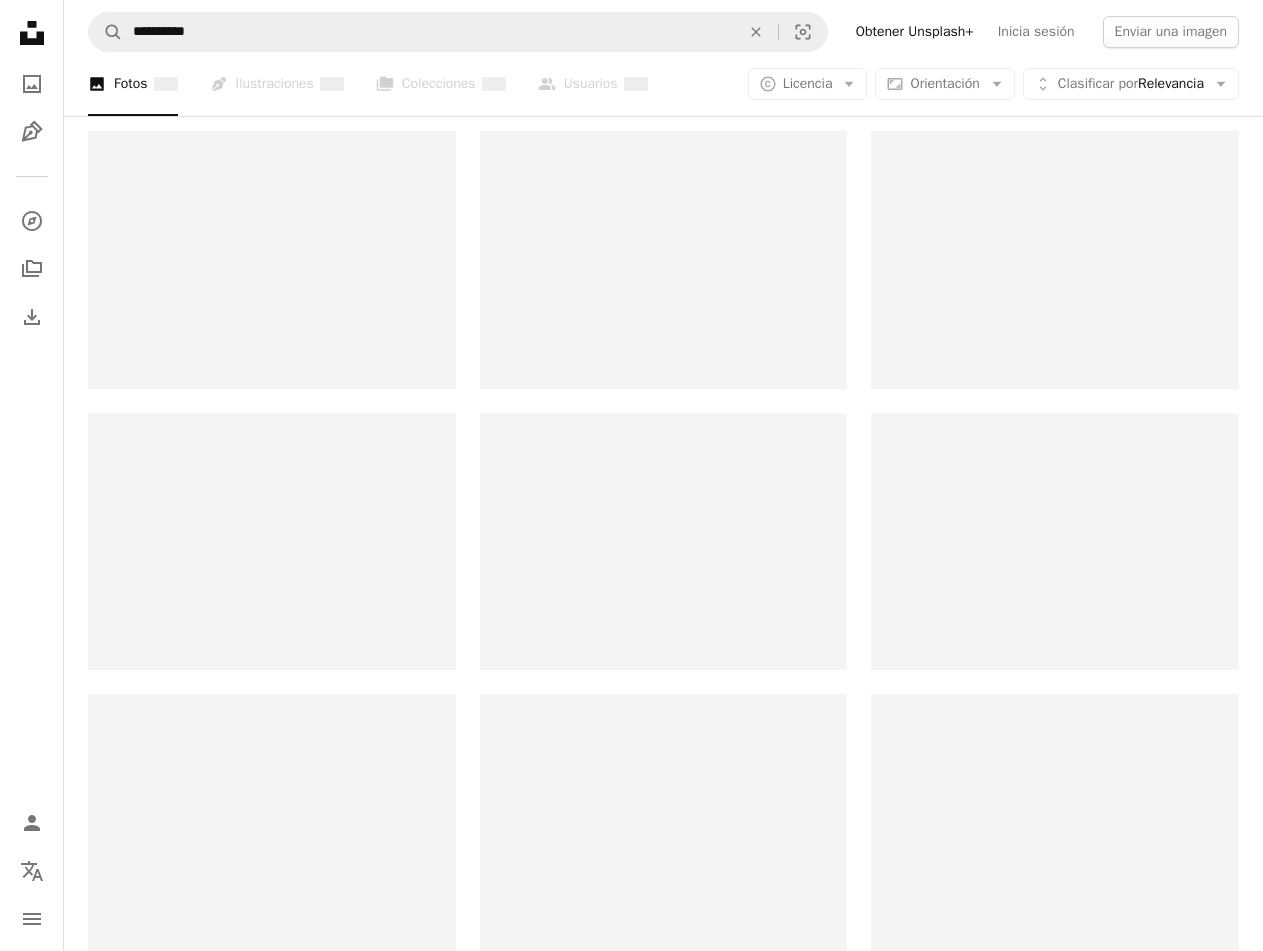 scroll, scrollTop: 0, scrollLeft: 0, axis: both 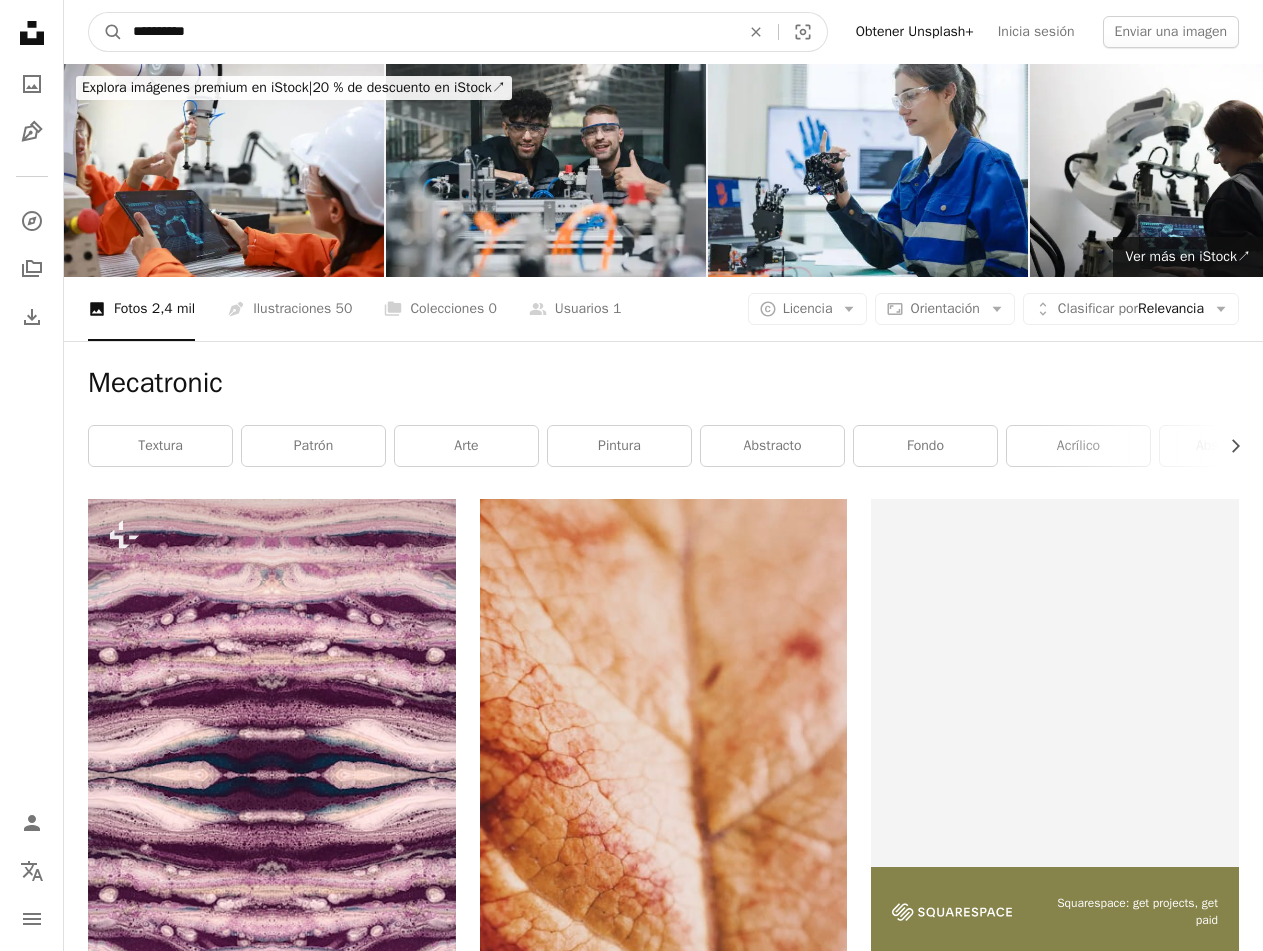 click on "**********" at bounding box center (428, 32) 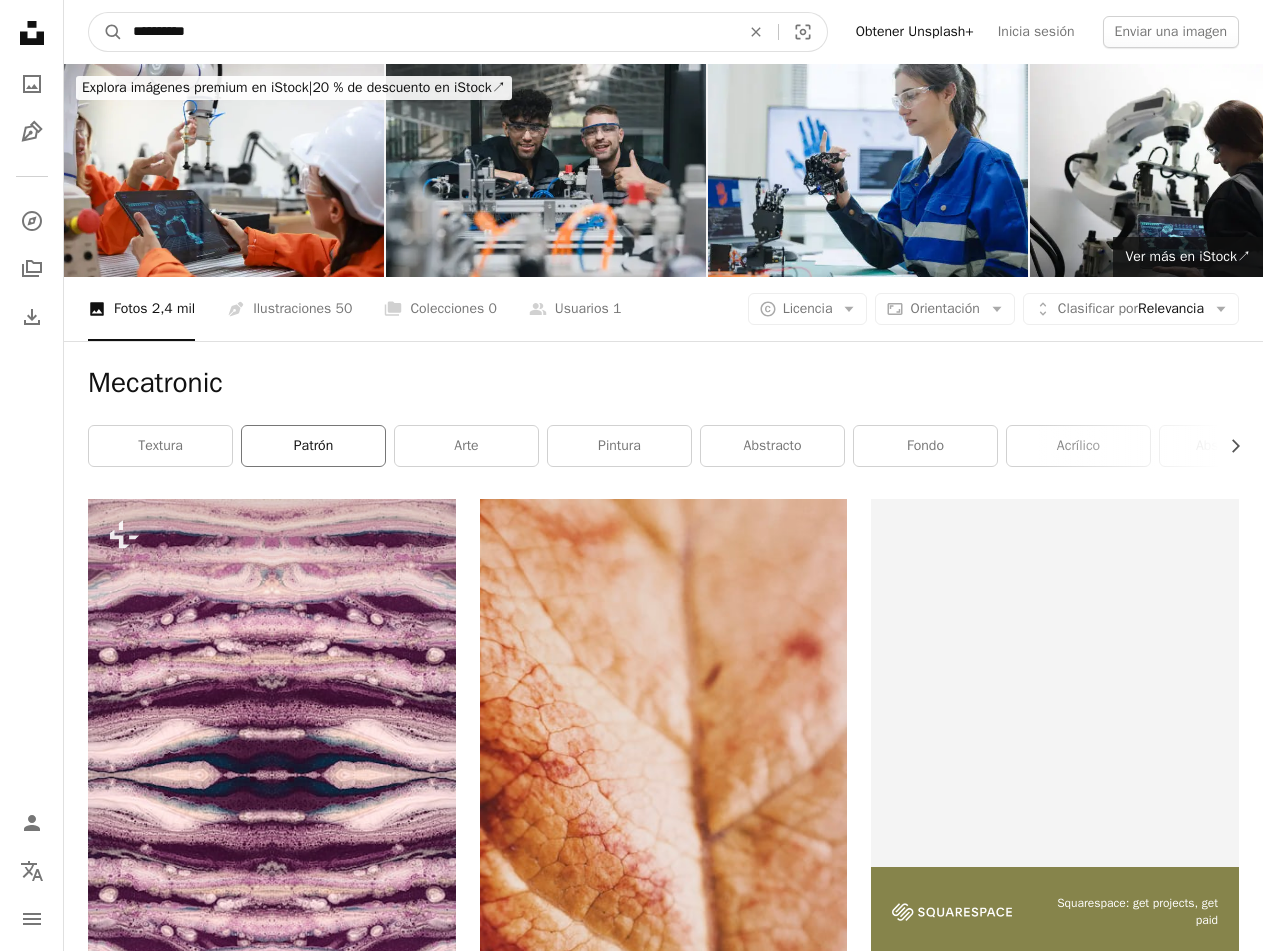 type on "**********" 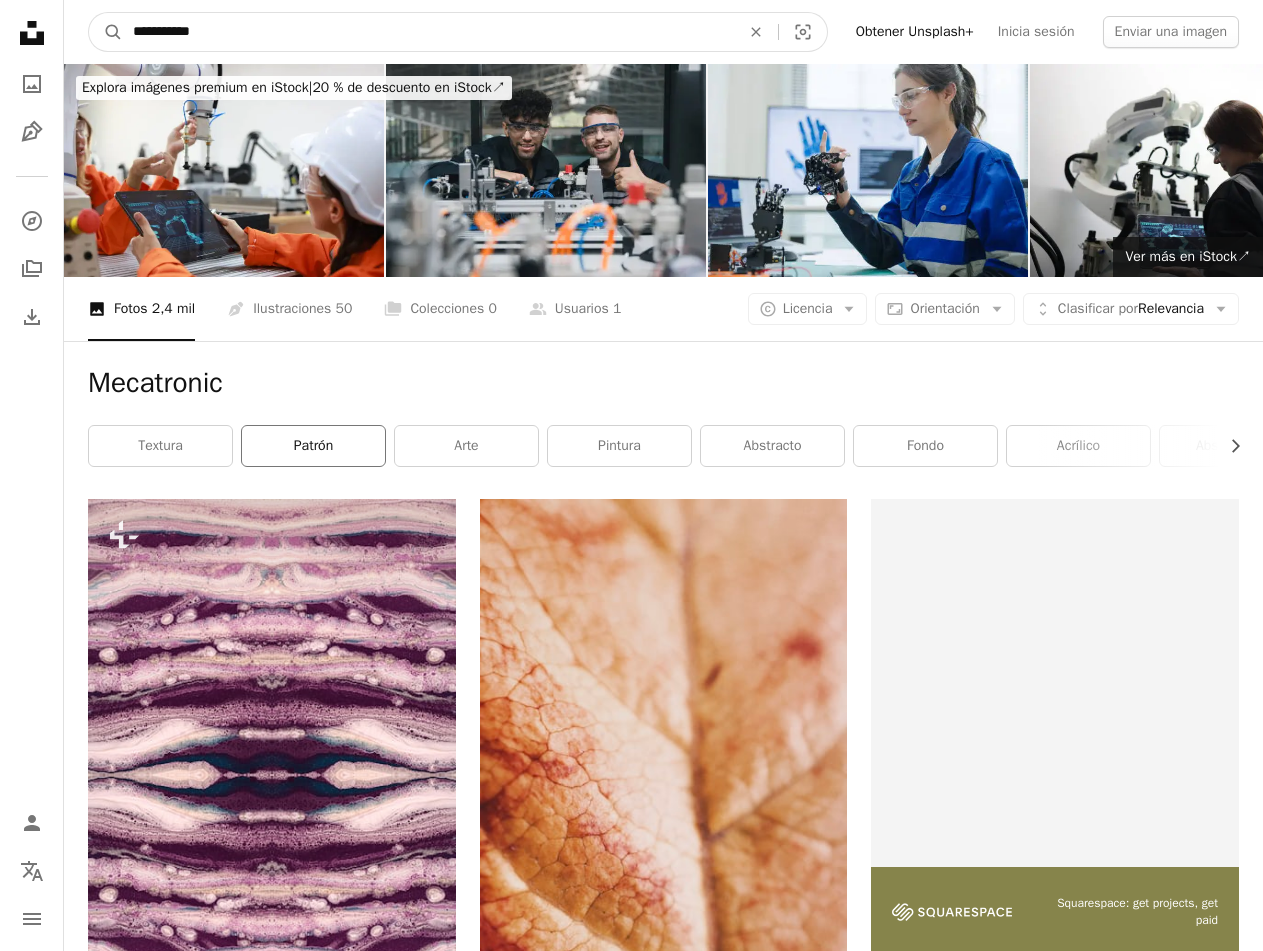 click on "A magnifying glass" at bounding box center [106, 32] 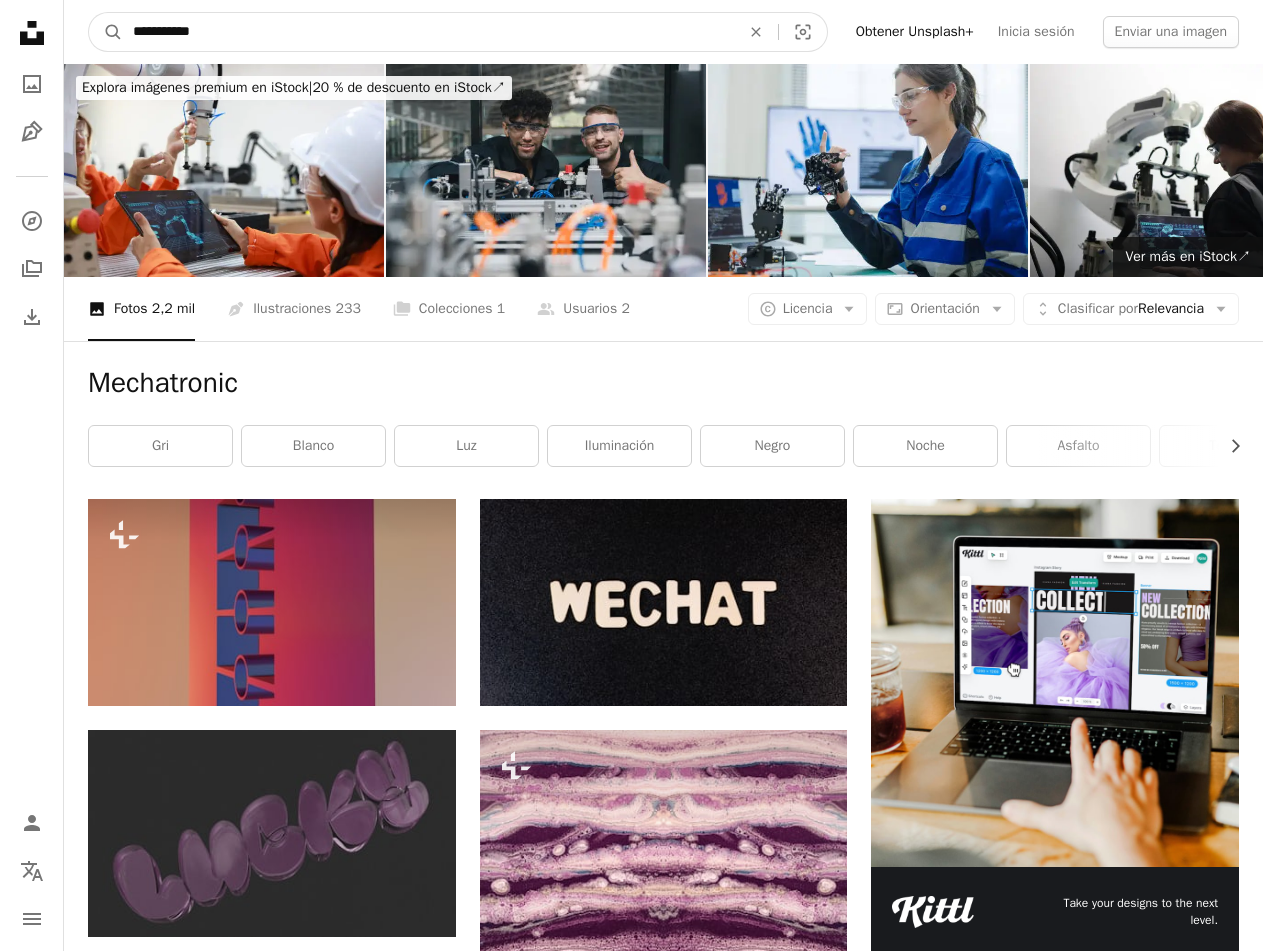 drag, startPoint x: 238, startPoint y: 35, endPoint x: -37, endPoint y: 42, distance: 275.08908 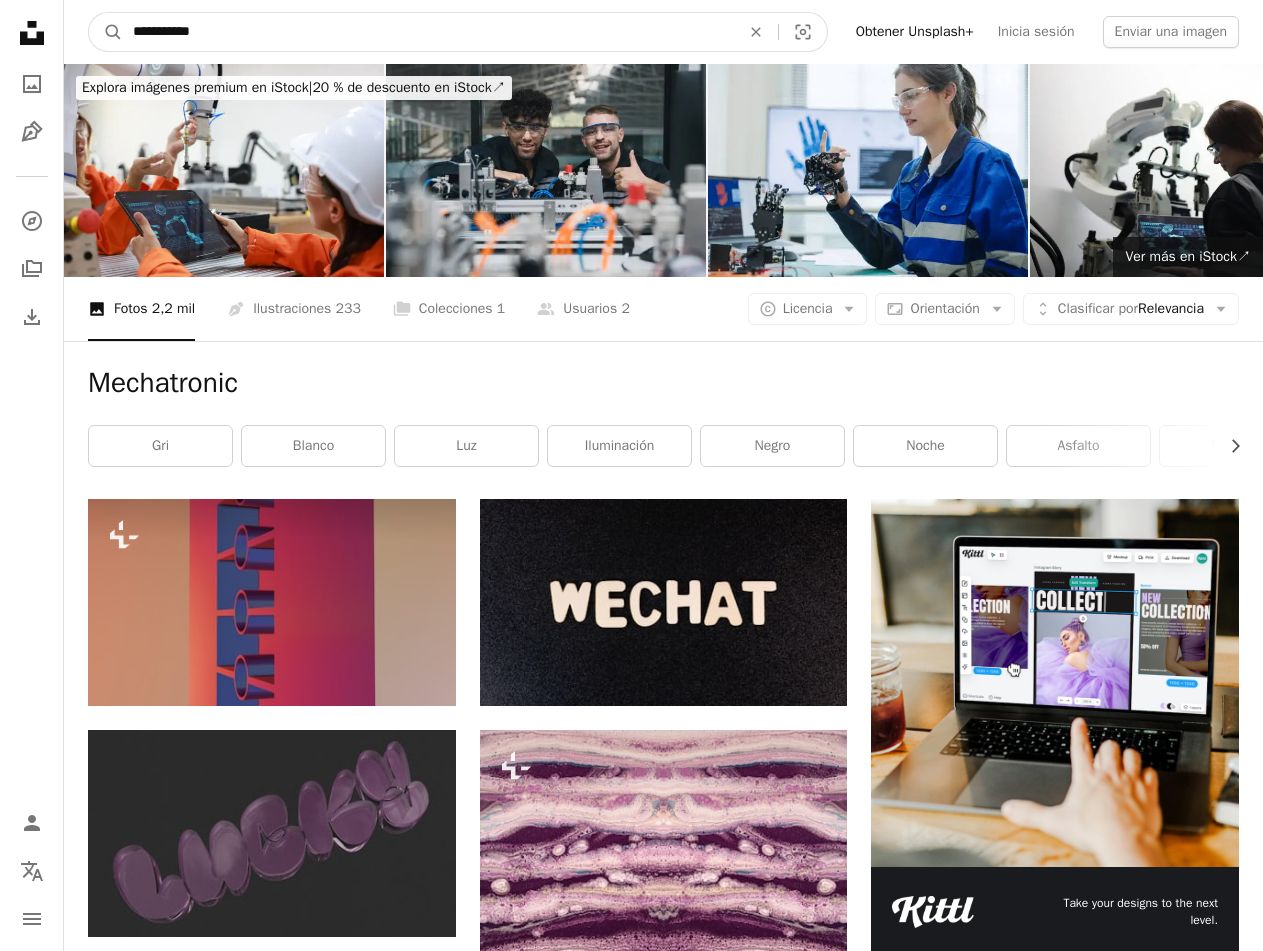 click on "[FIRST] [LAST]" at bounding box center (631, 1865) 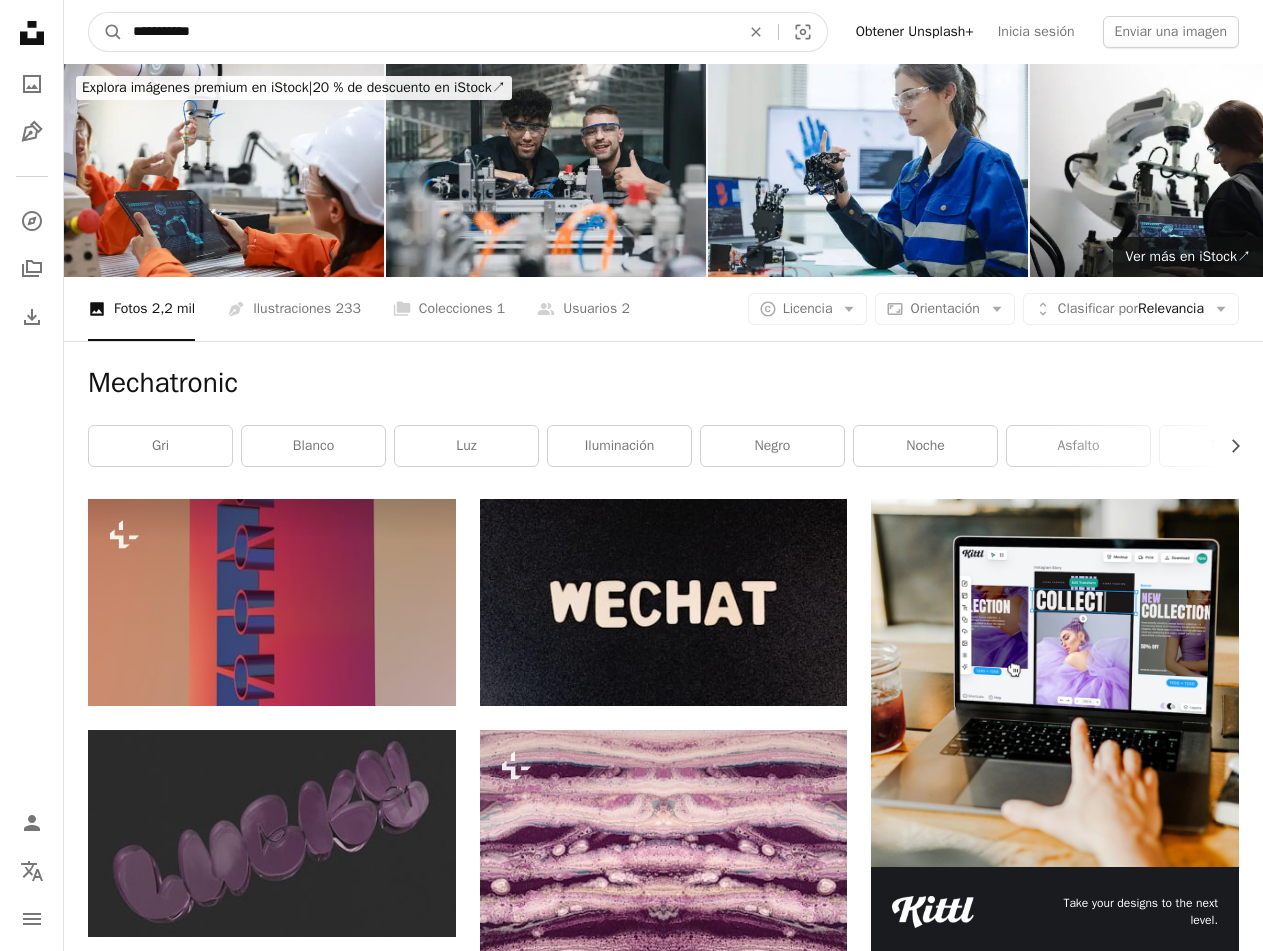 type on "**********" 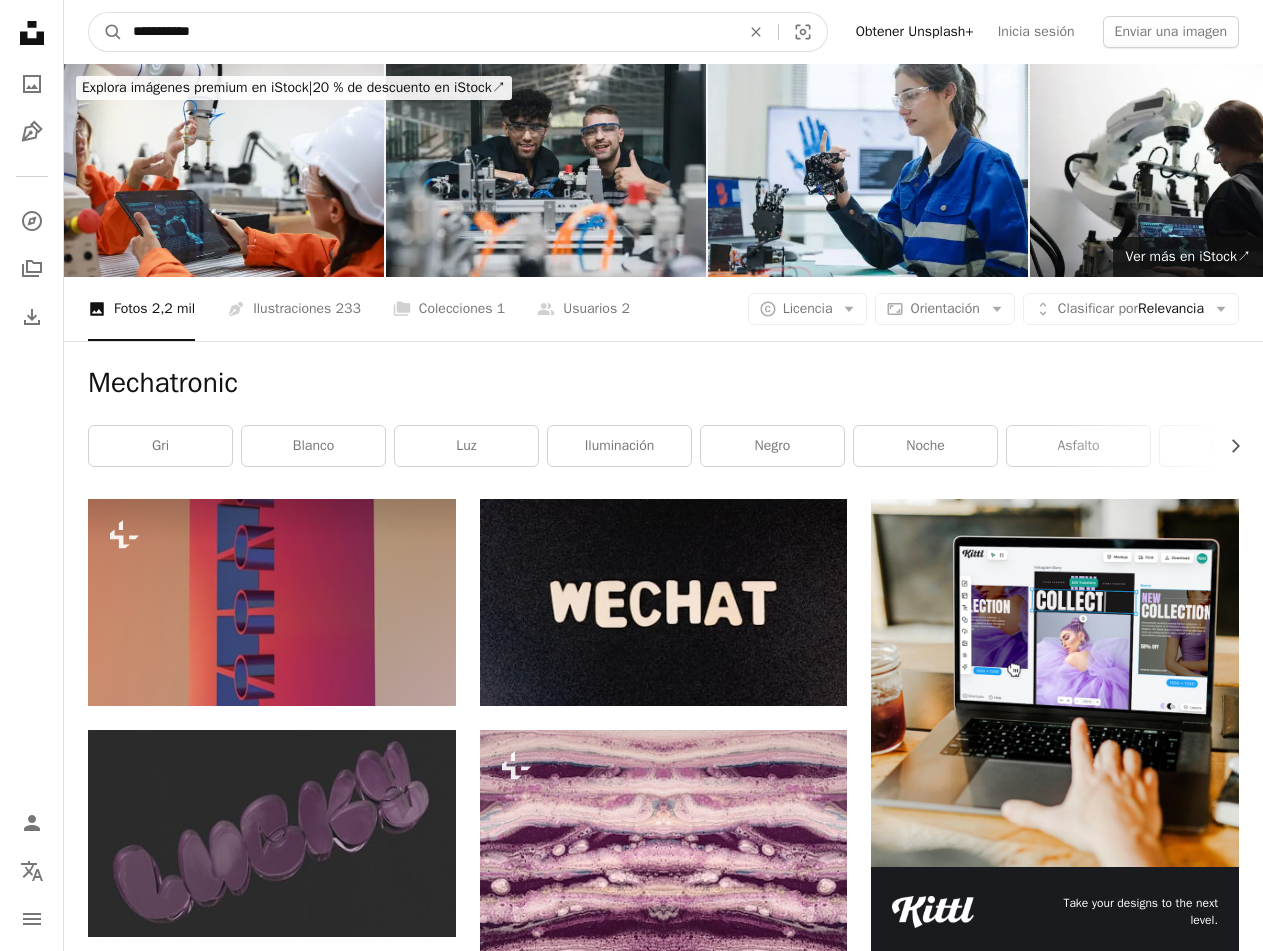 click on "A magnifying glass" at bounding box center (106, 32) 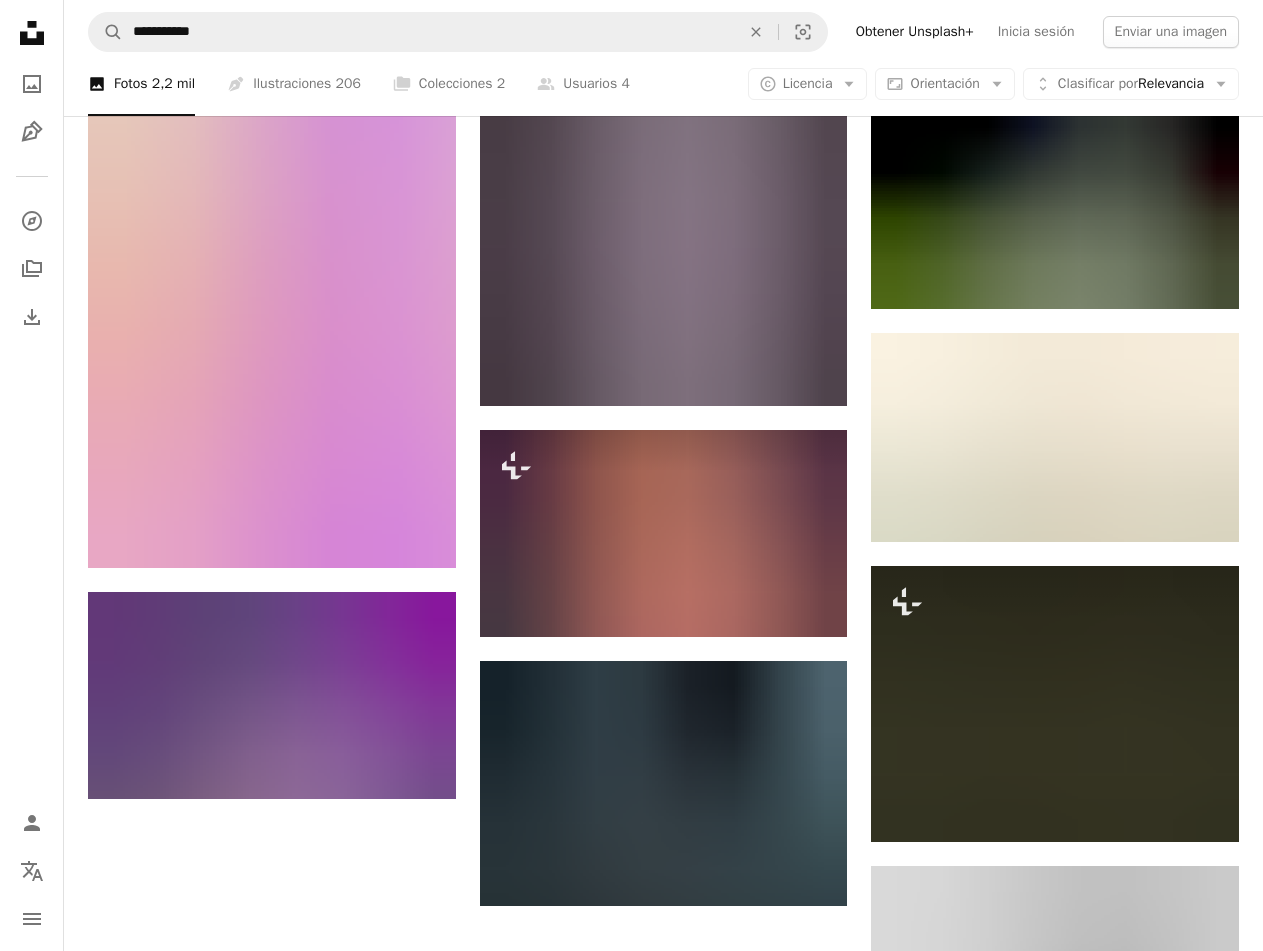 scroll, scrollTop: 1665, scrollLeft: 0, axis: vertical 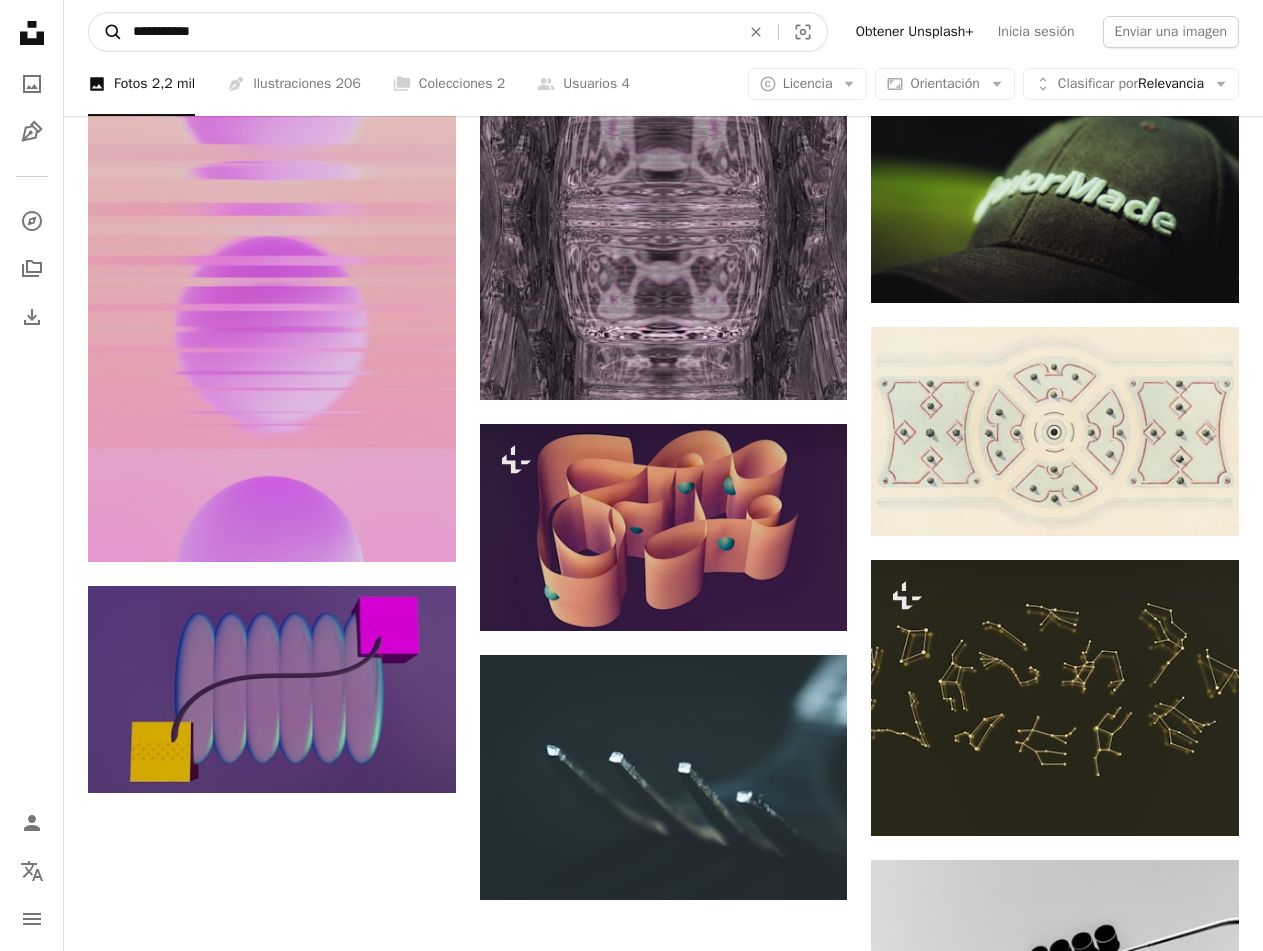 drag, startPoint x: 215, startPoint y: 27, endPoint x: 91, endPoint y: 27, distance: 124 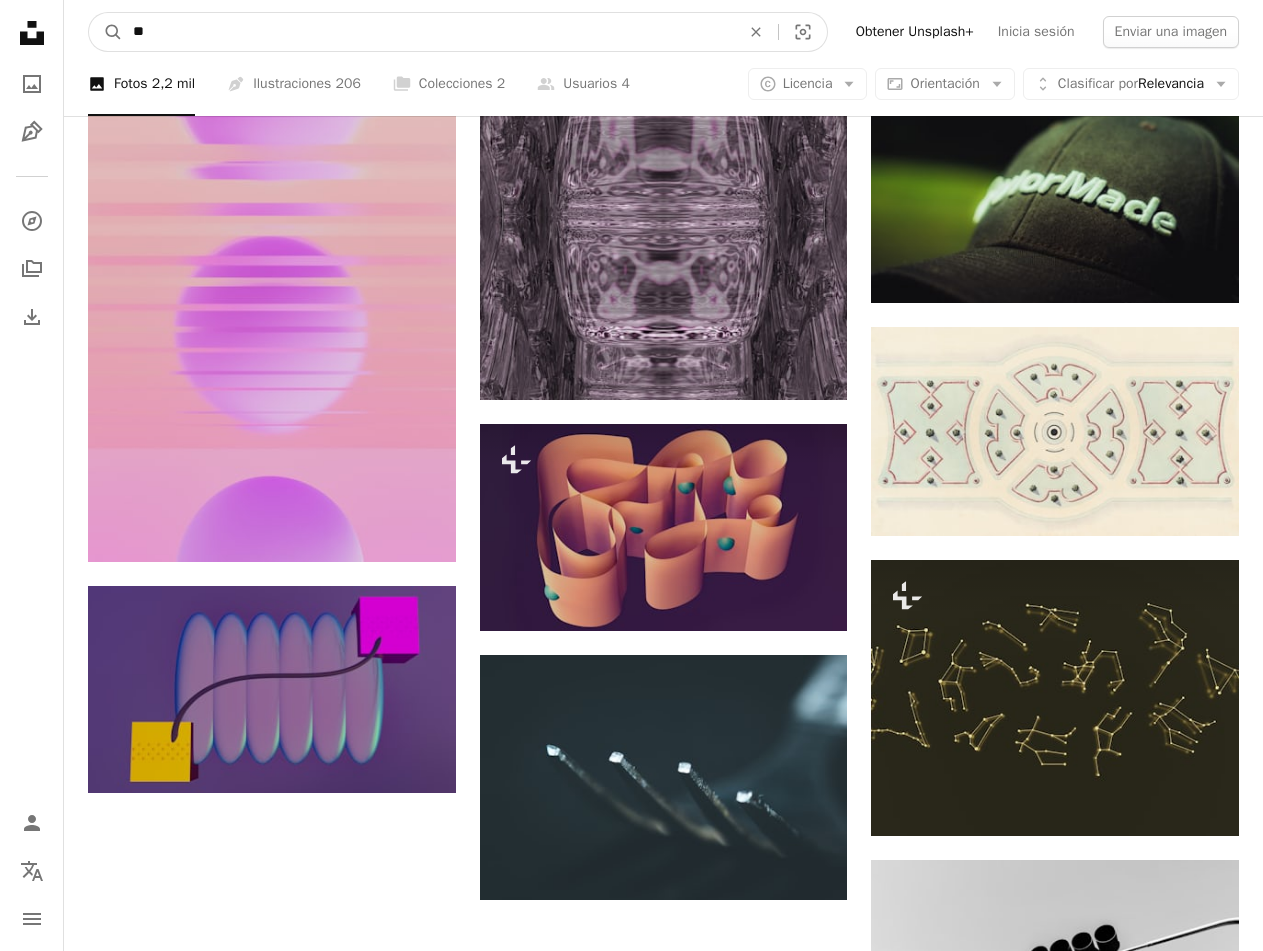 type on "*" 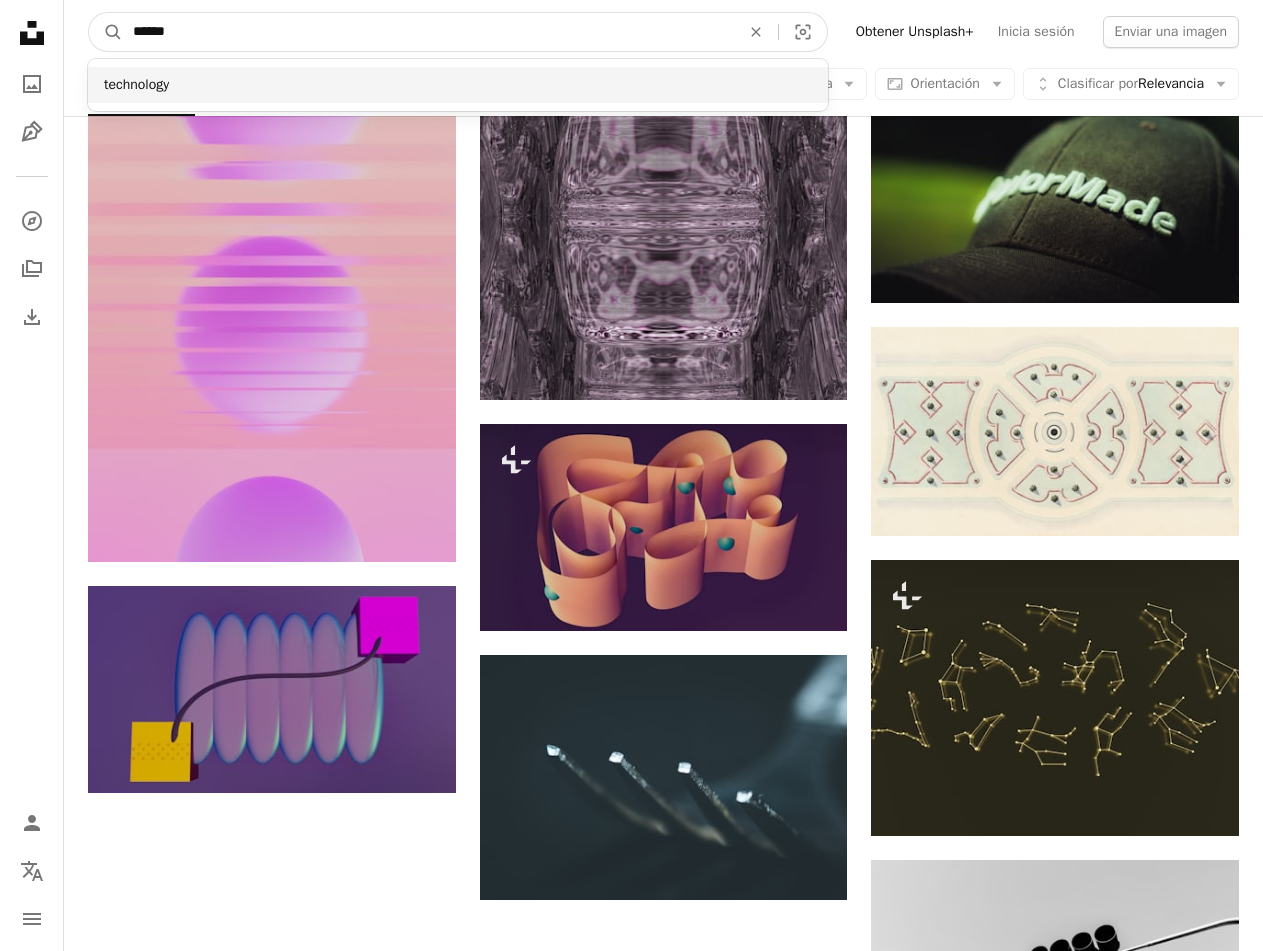 type on "******" 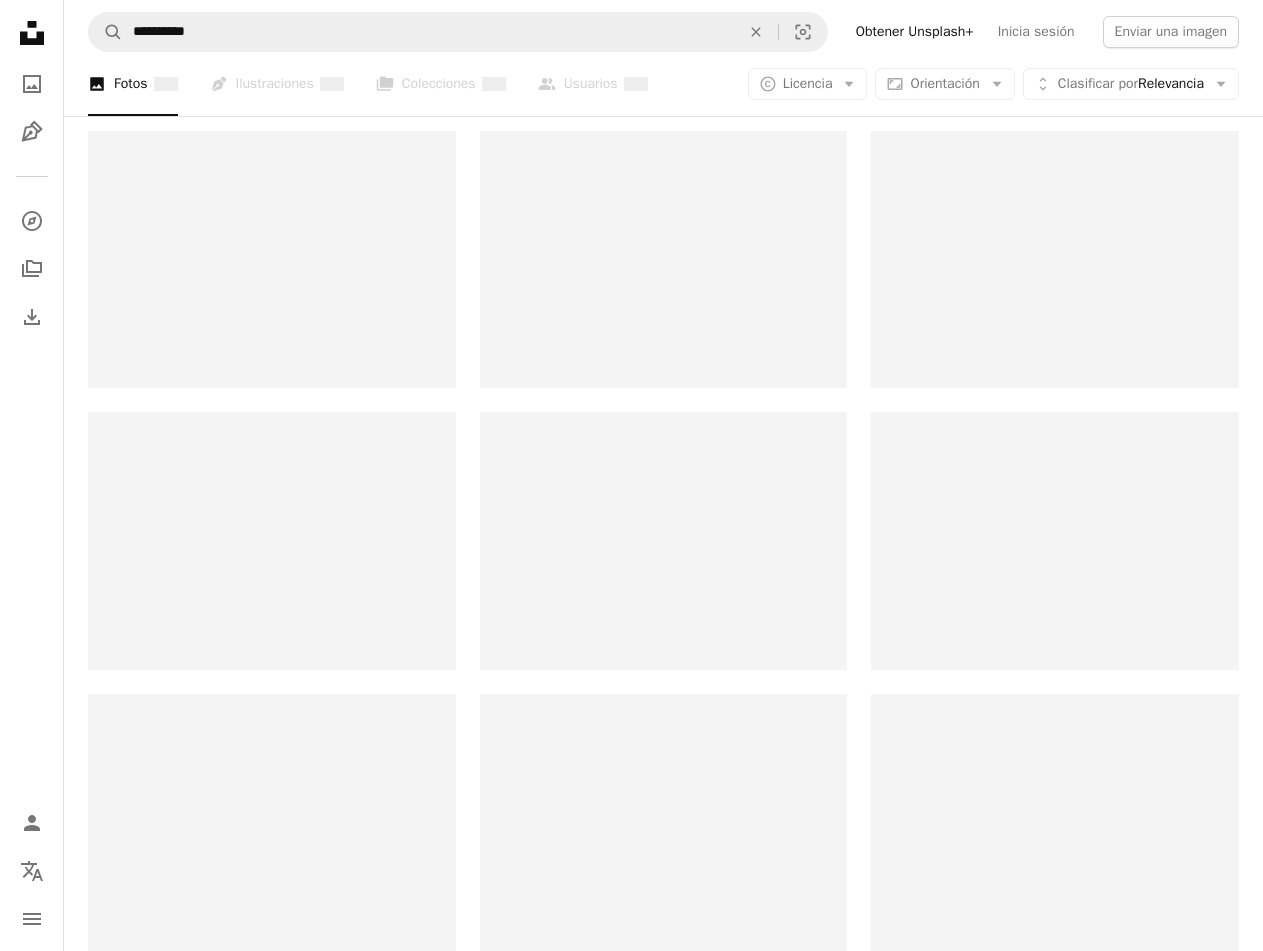 scroll, scrollTop: 0, scrollLeft: 0, axis: both 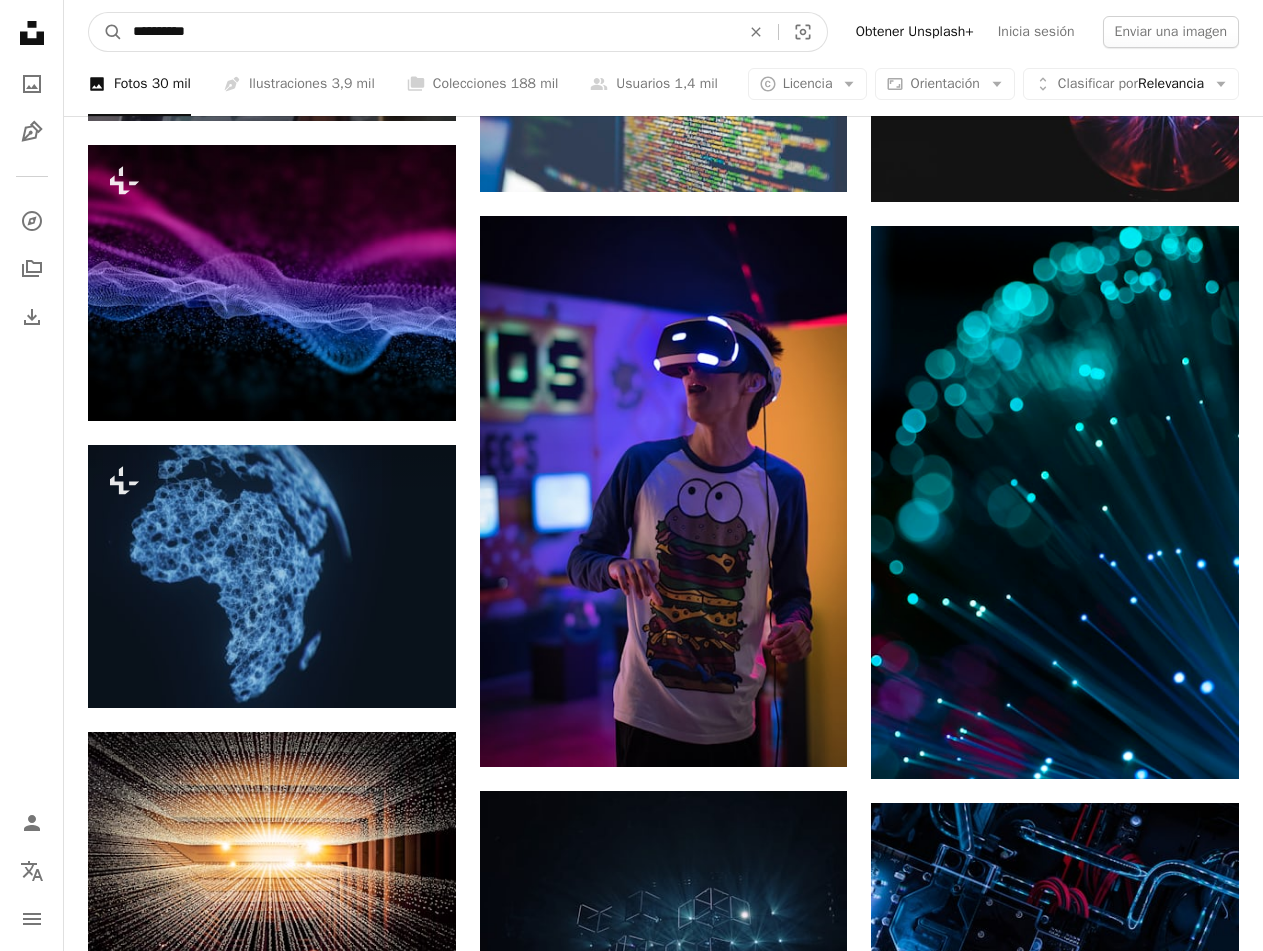 drag, startPoint x: 240, startPoint y: 43, endPoint x: 27, endPoint y: 34, distance: 213.19006 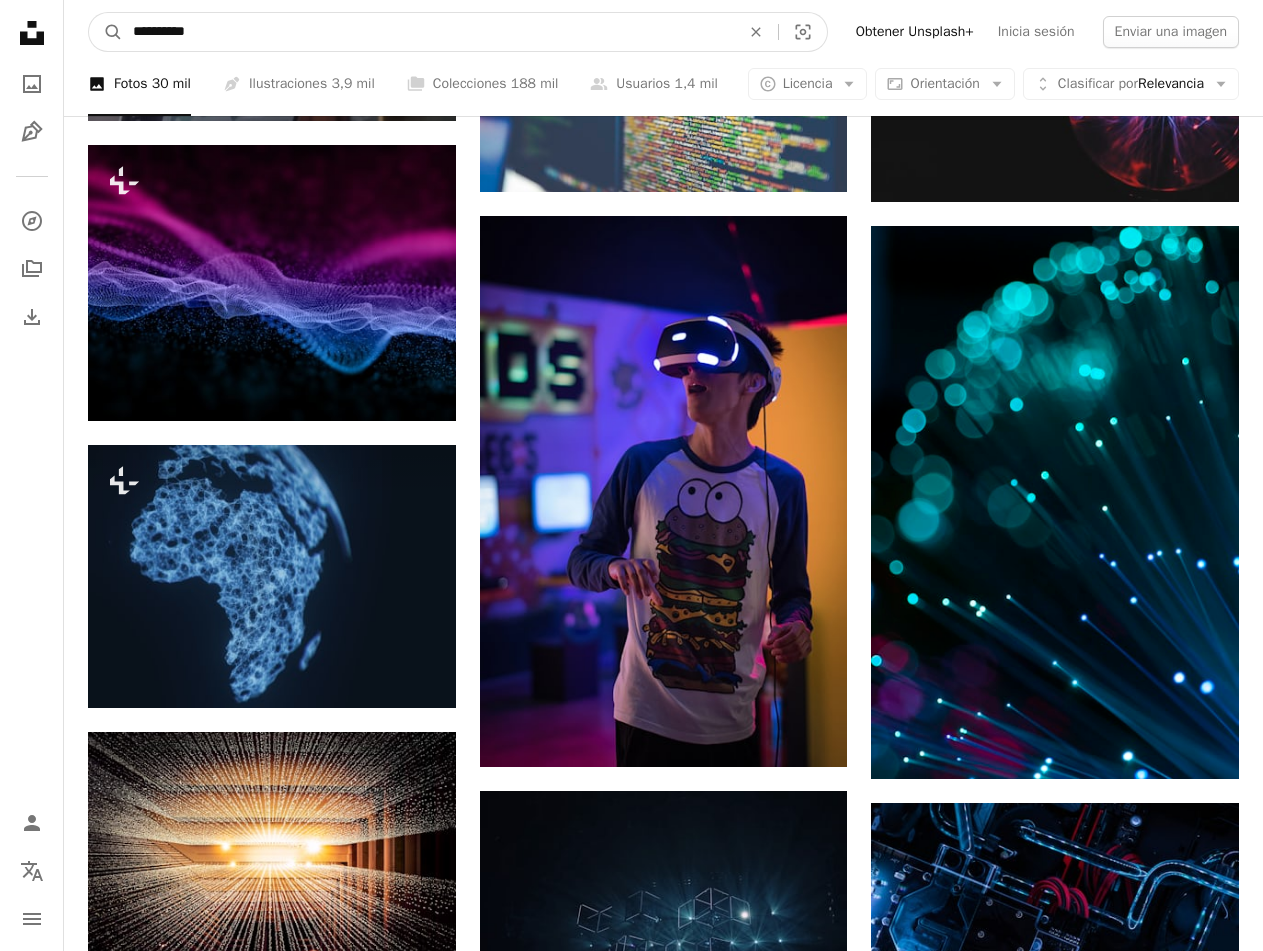 click on "[FIRST] [LAST]" at bounding box center (631, 419) 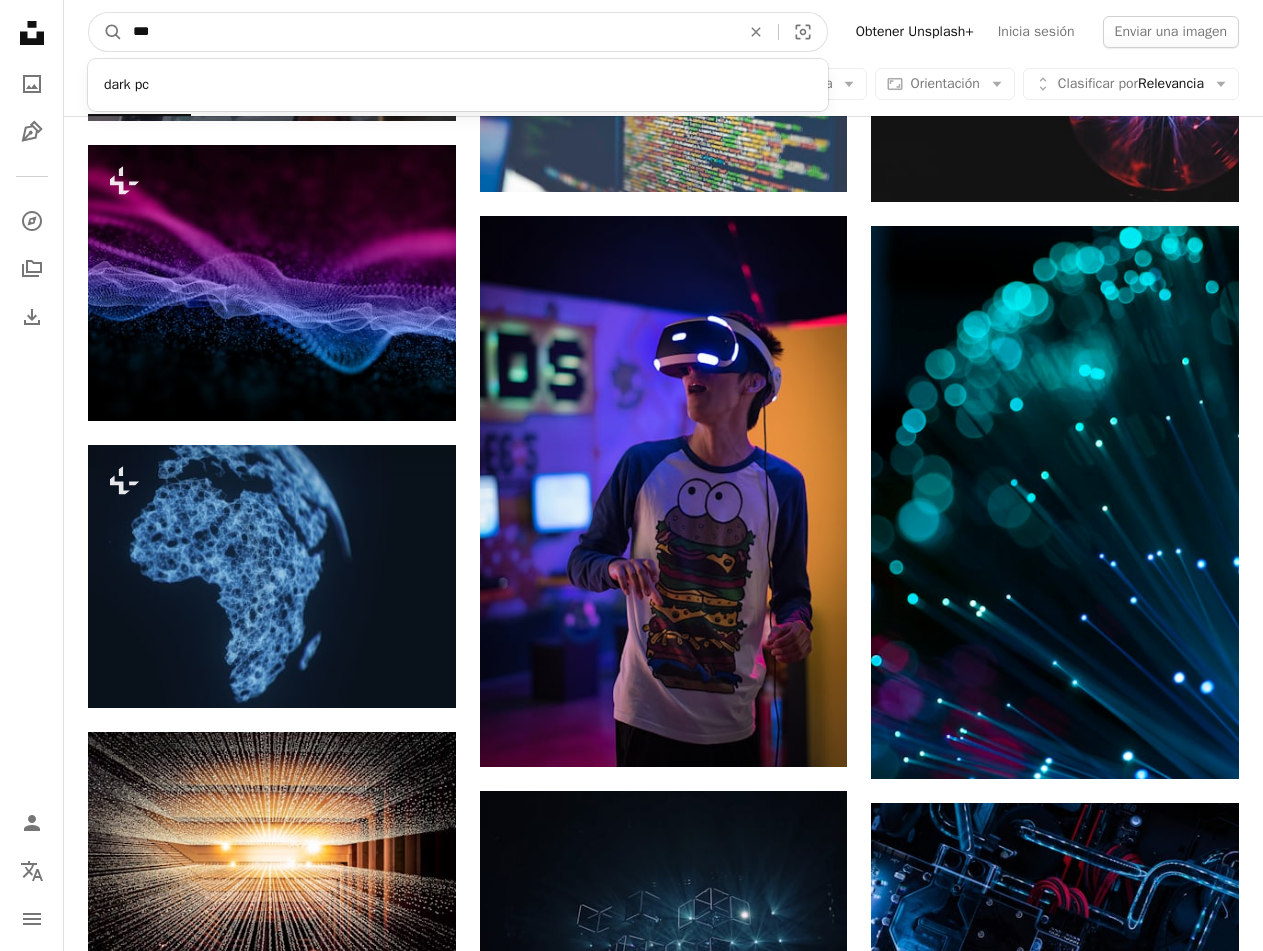 type on "***" 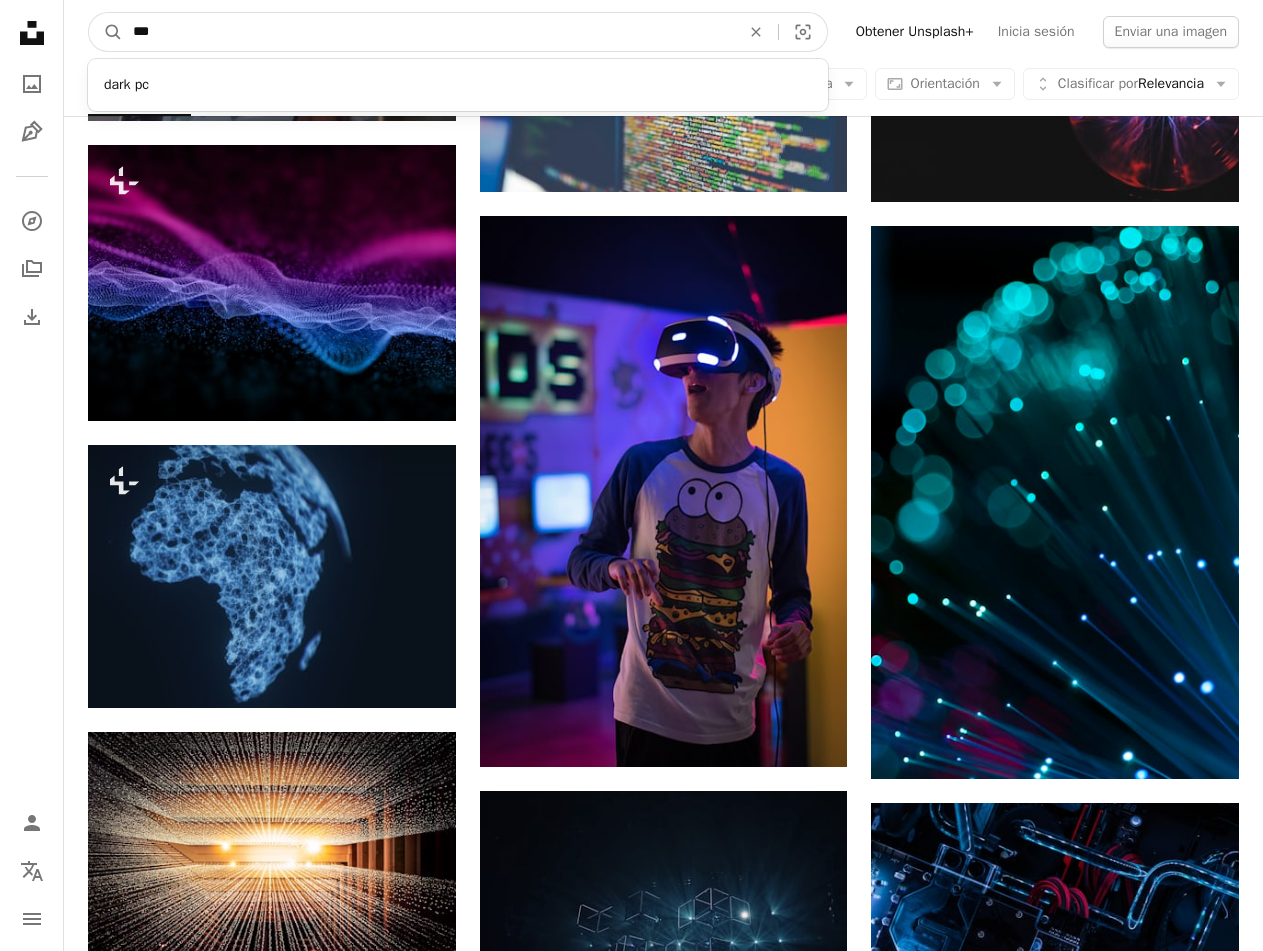 click on "A magnifying glass" at bounding box center [106, 32] 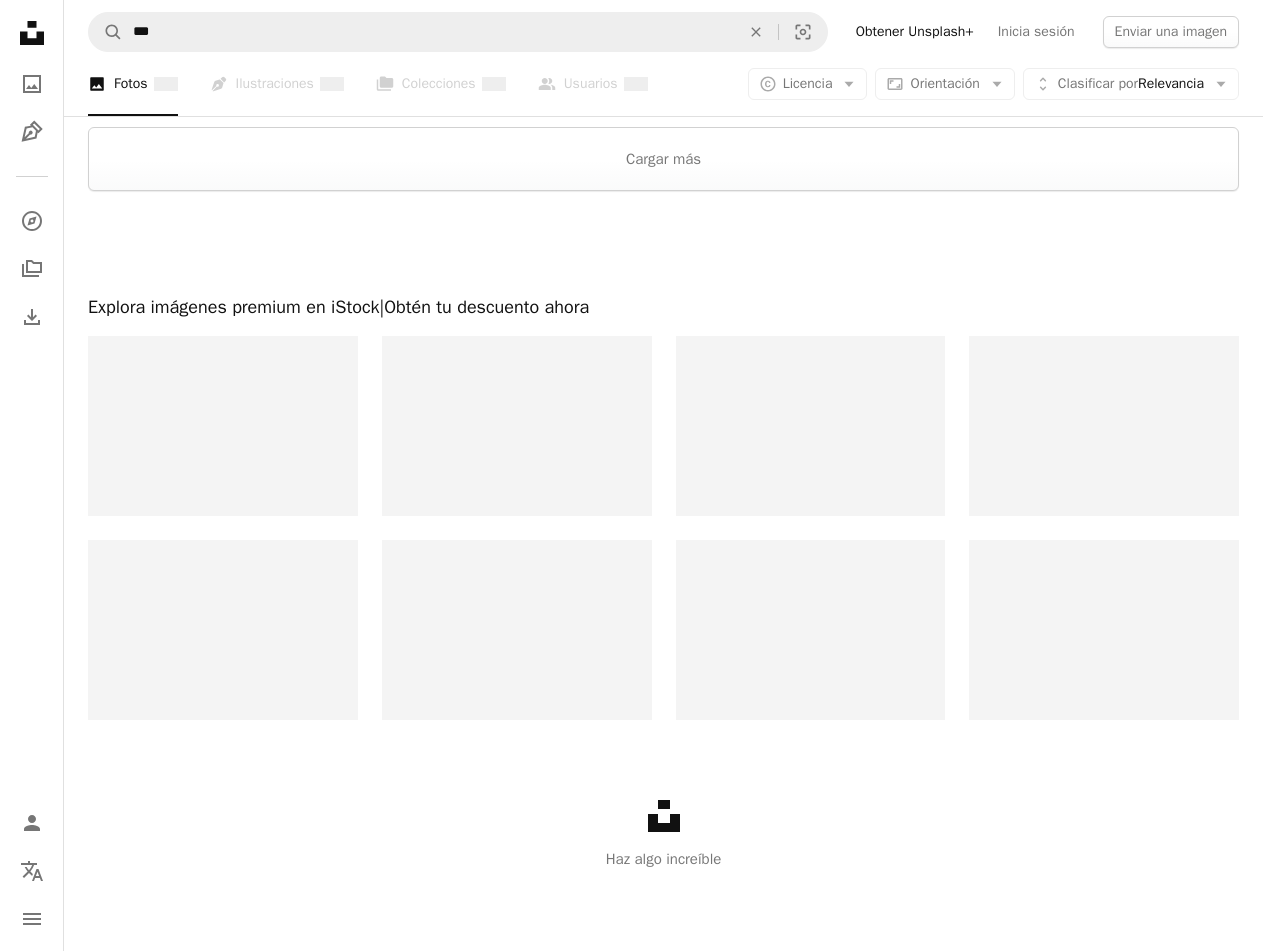 scroll, scrollTop: 0, scrollLeft: 0, axis: both 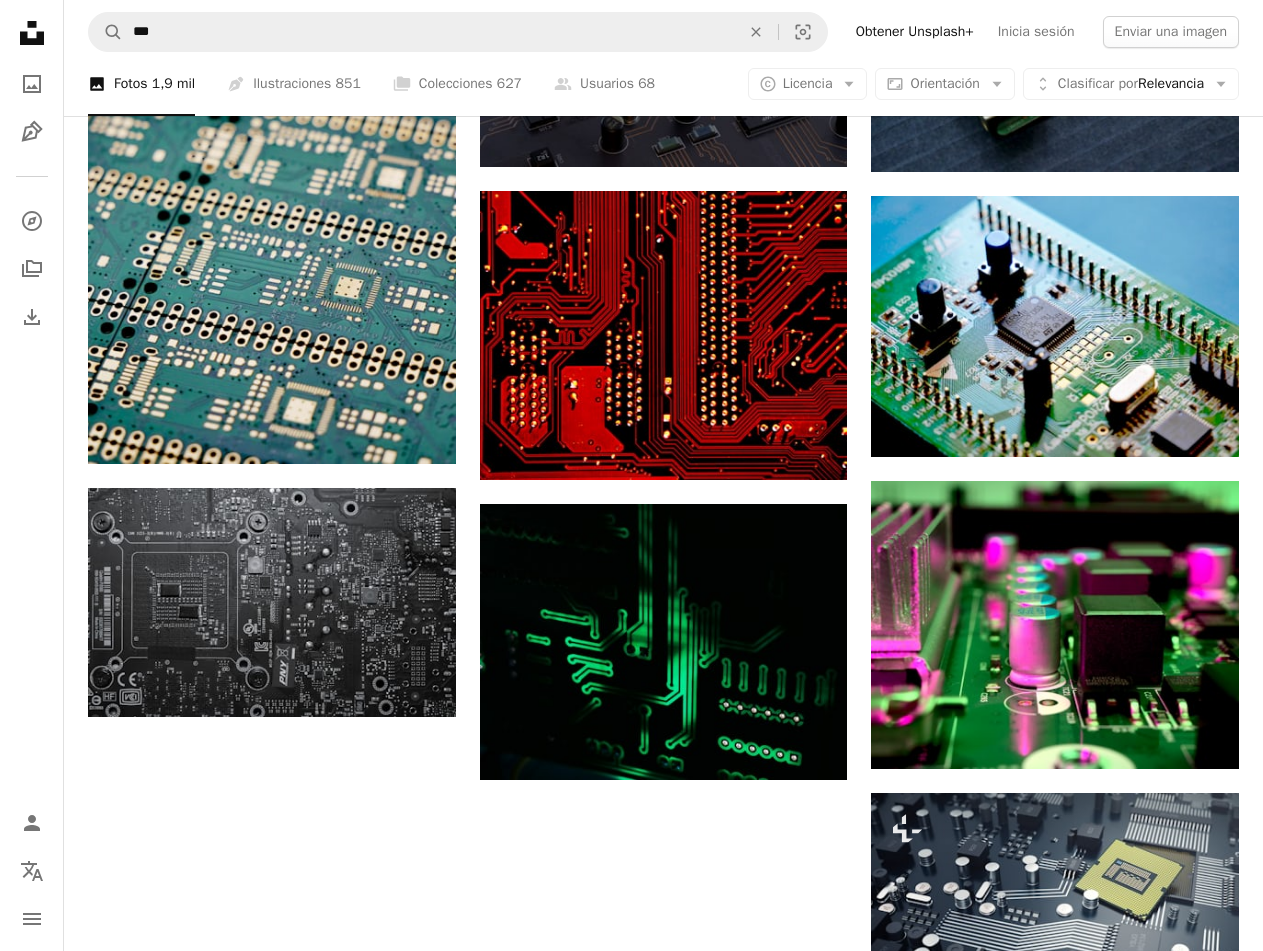 click on "Cargar más" at bounding box center (663, 1388) 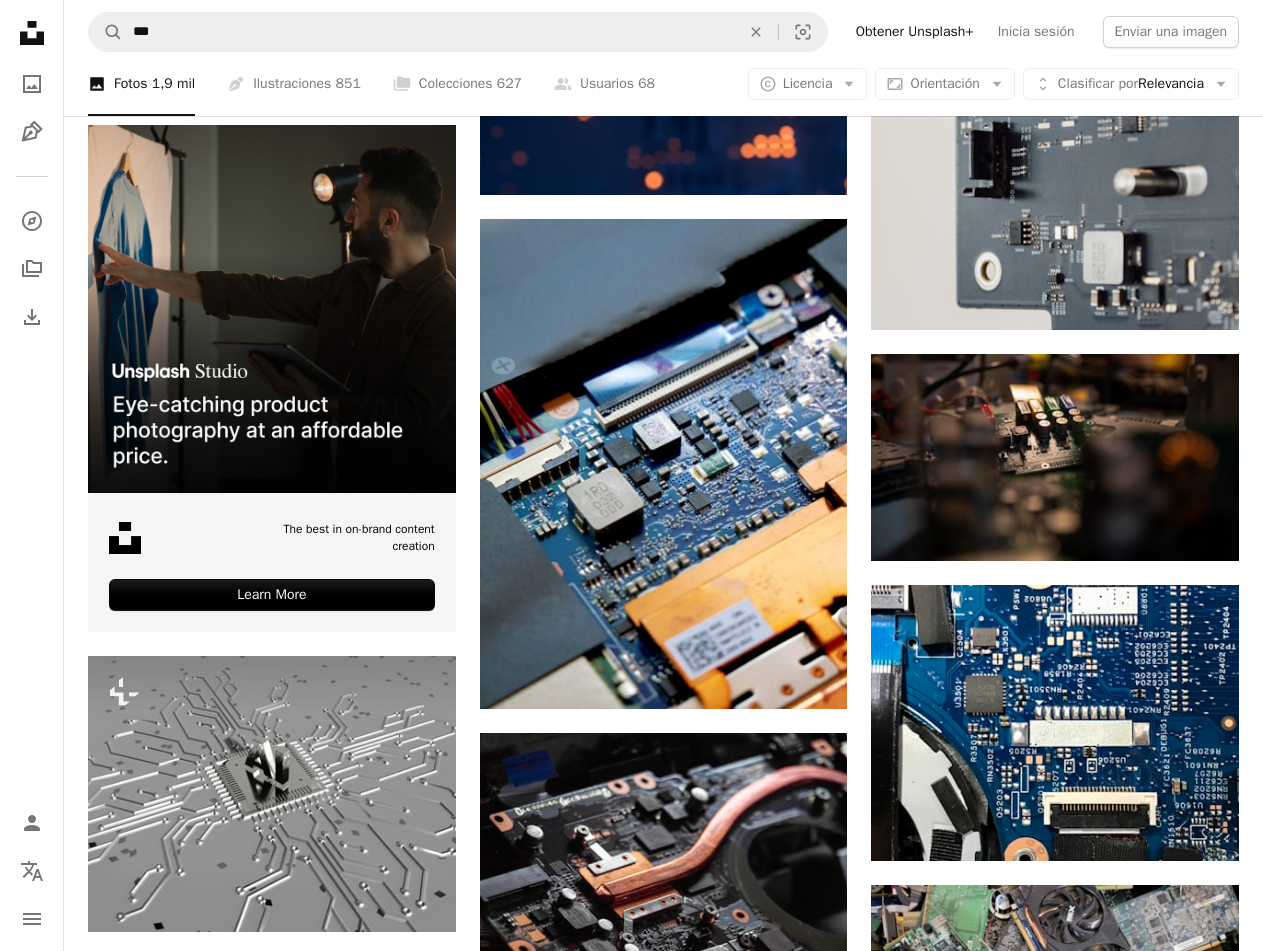 scroll, scrollTop: 3850, scrollLeft: 0, axis: vertical 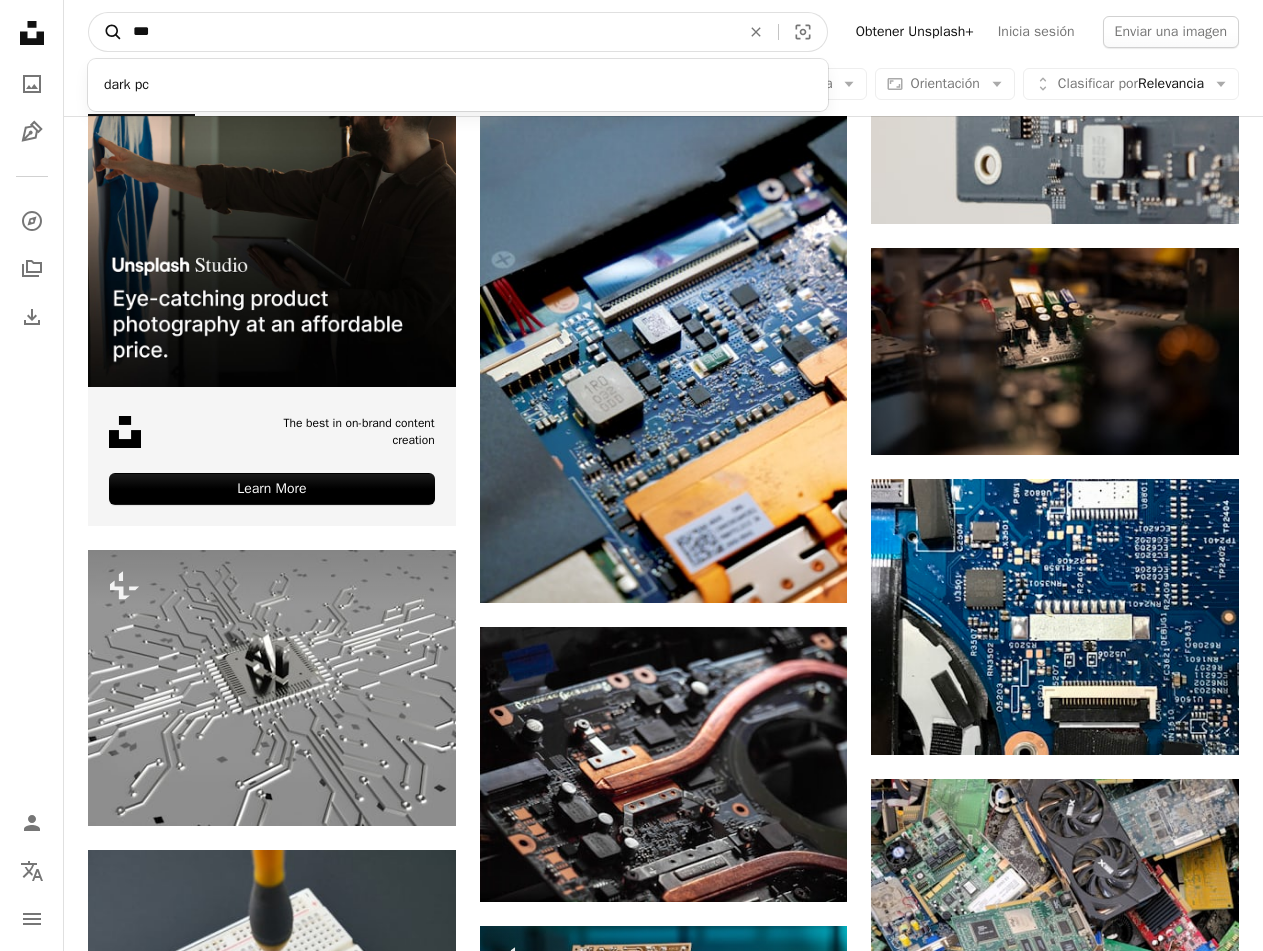 drag, startPoint x: 357, startPoint y: 31, endPoint x: 114, endPoint y: 31, distance: 243 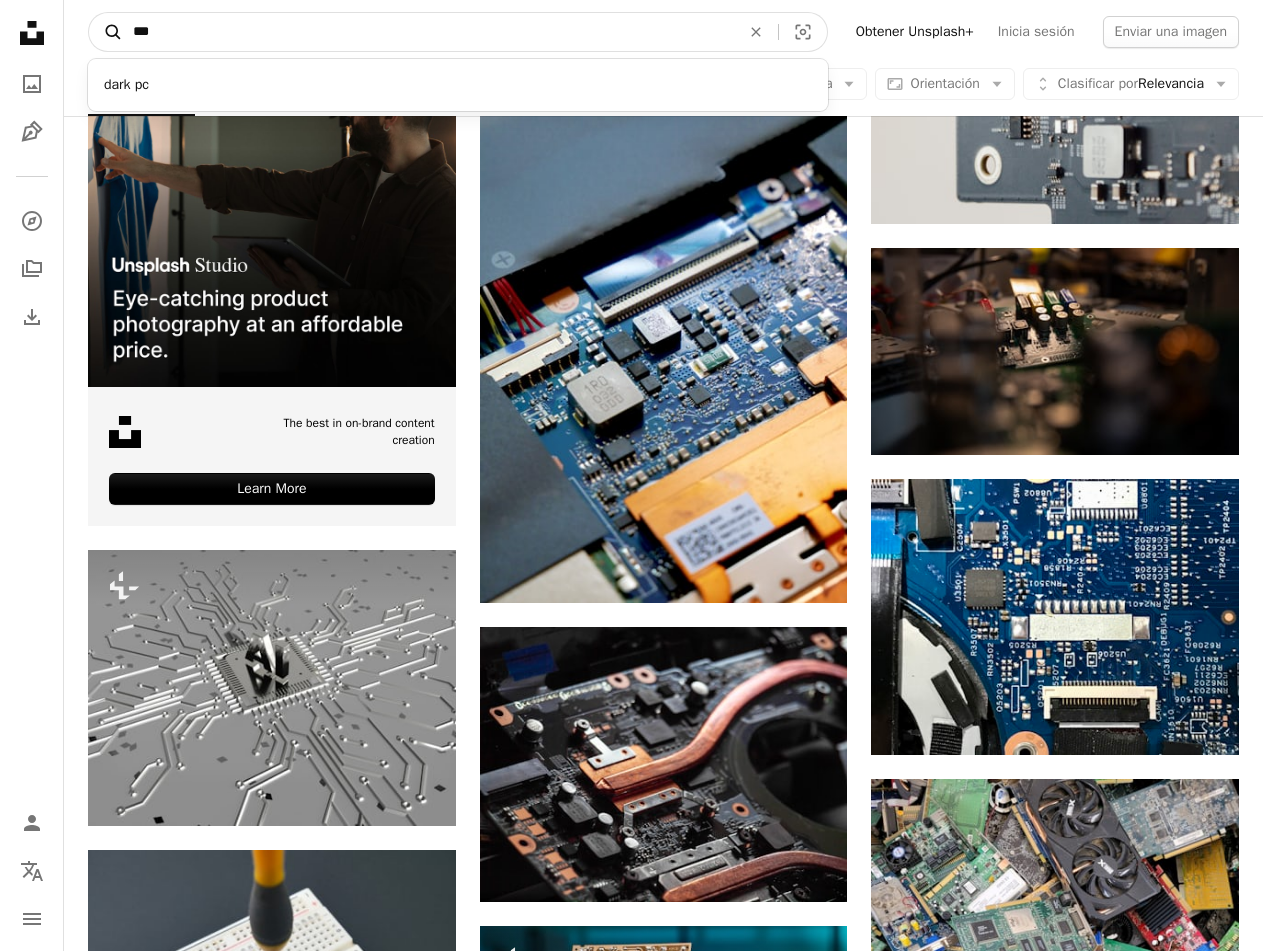 click on "A magnifying glass *** dark pc An X shape Visual search" at bounding box center (458, 32) 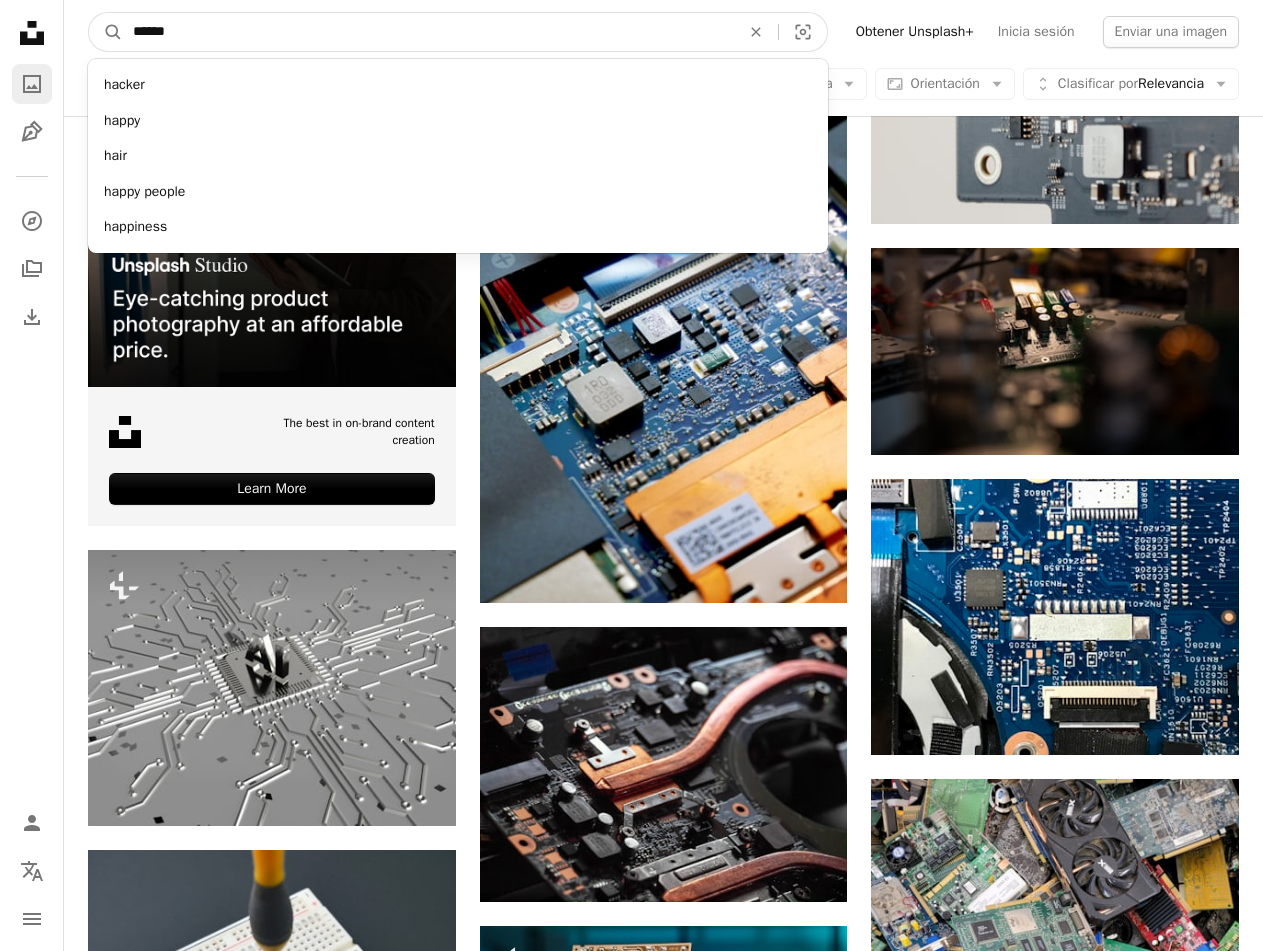 type on "******" 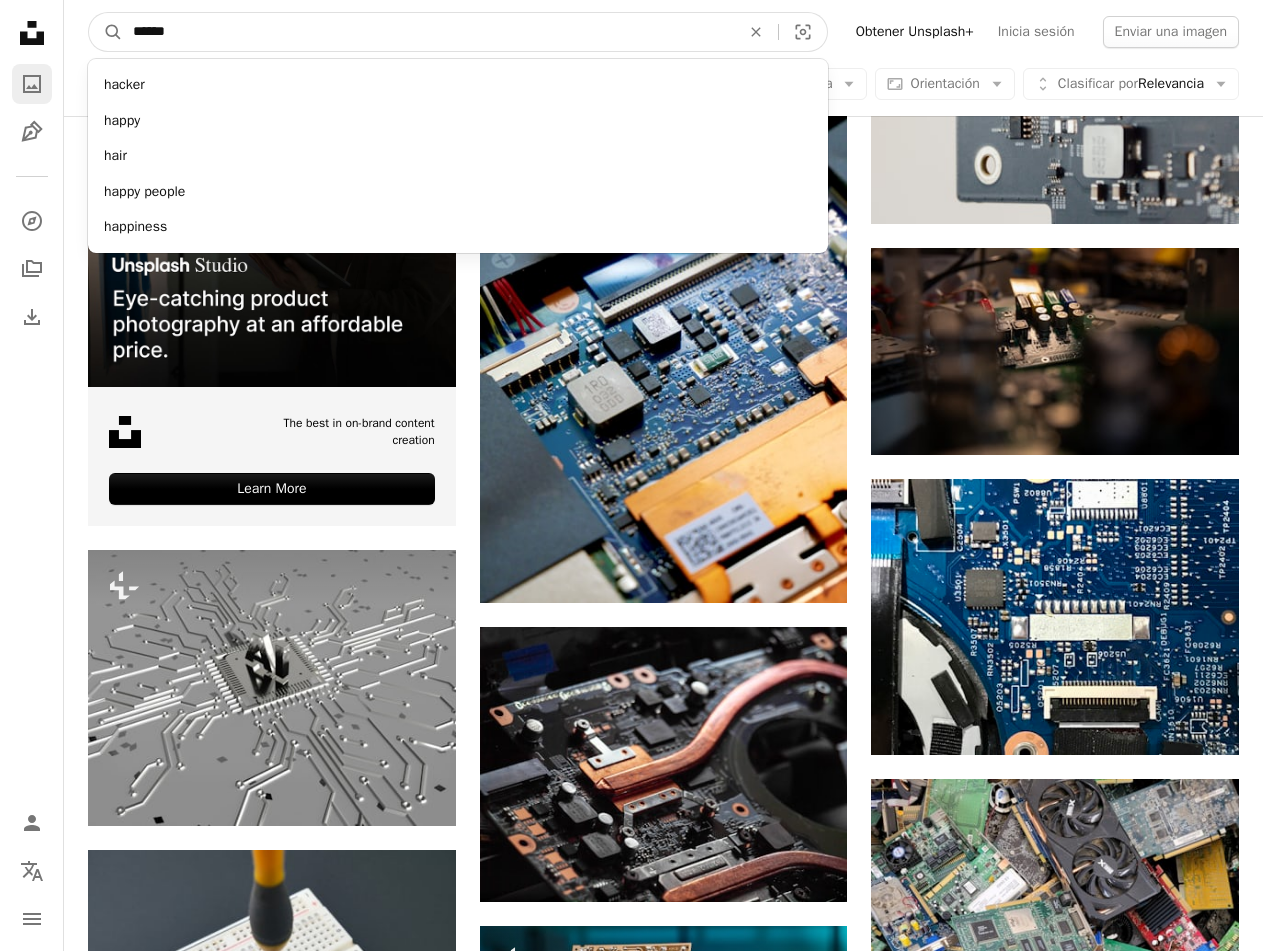 click on "A magnifying glass" at bounding box center (106, 32) 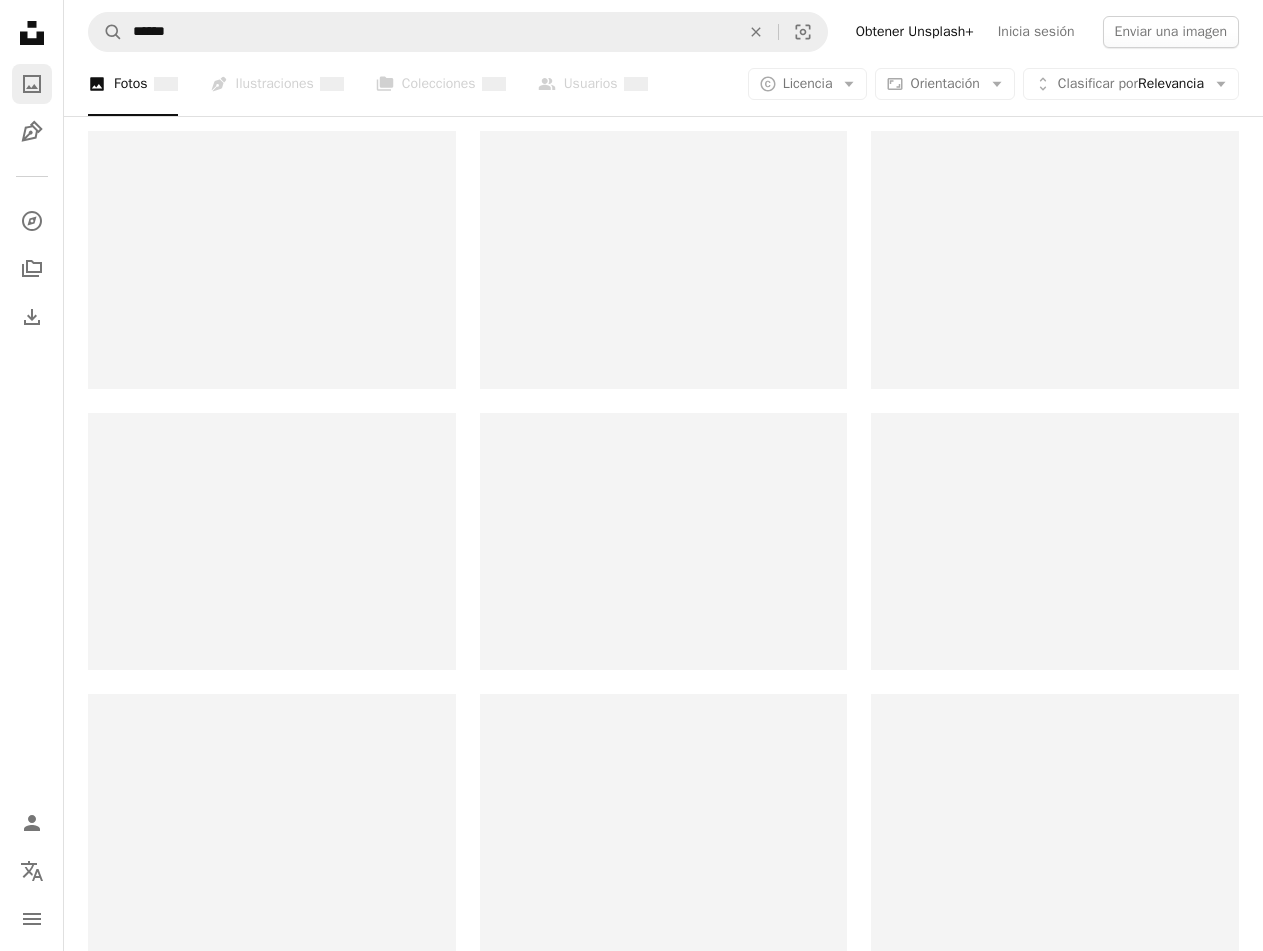 scroll, scrollTop: 0, scrollLeft: 0, axis: both 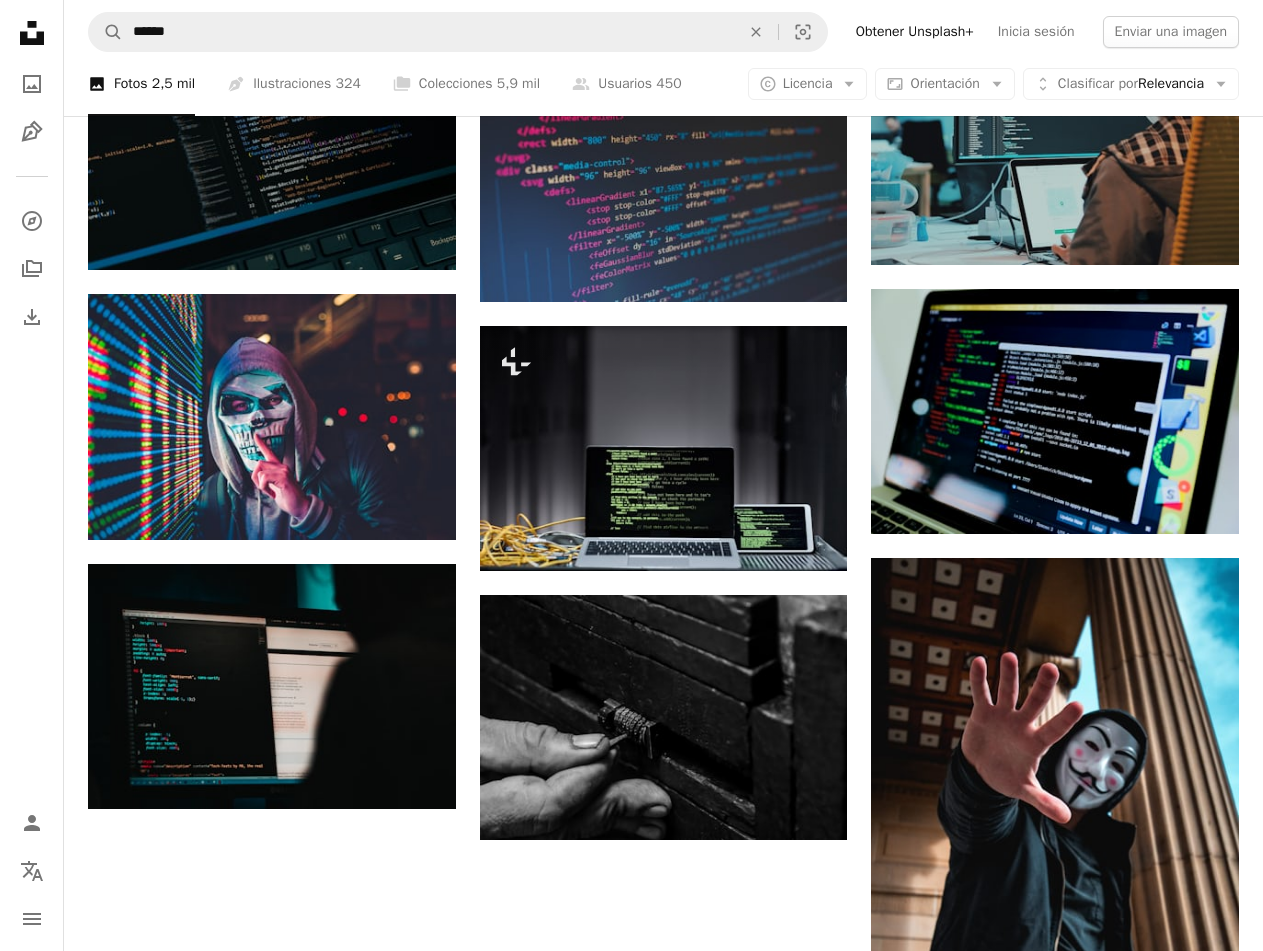 click on "Cargar más" at bounding box center [663, 1508] 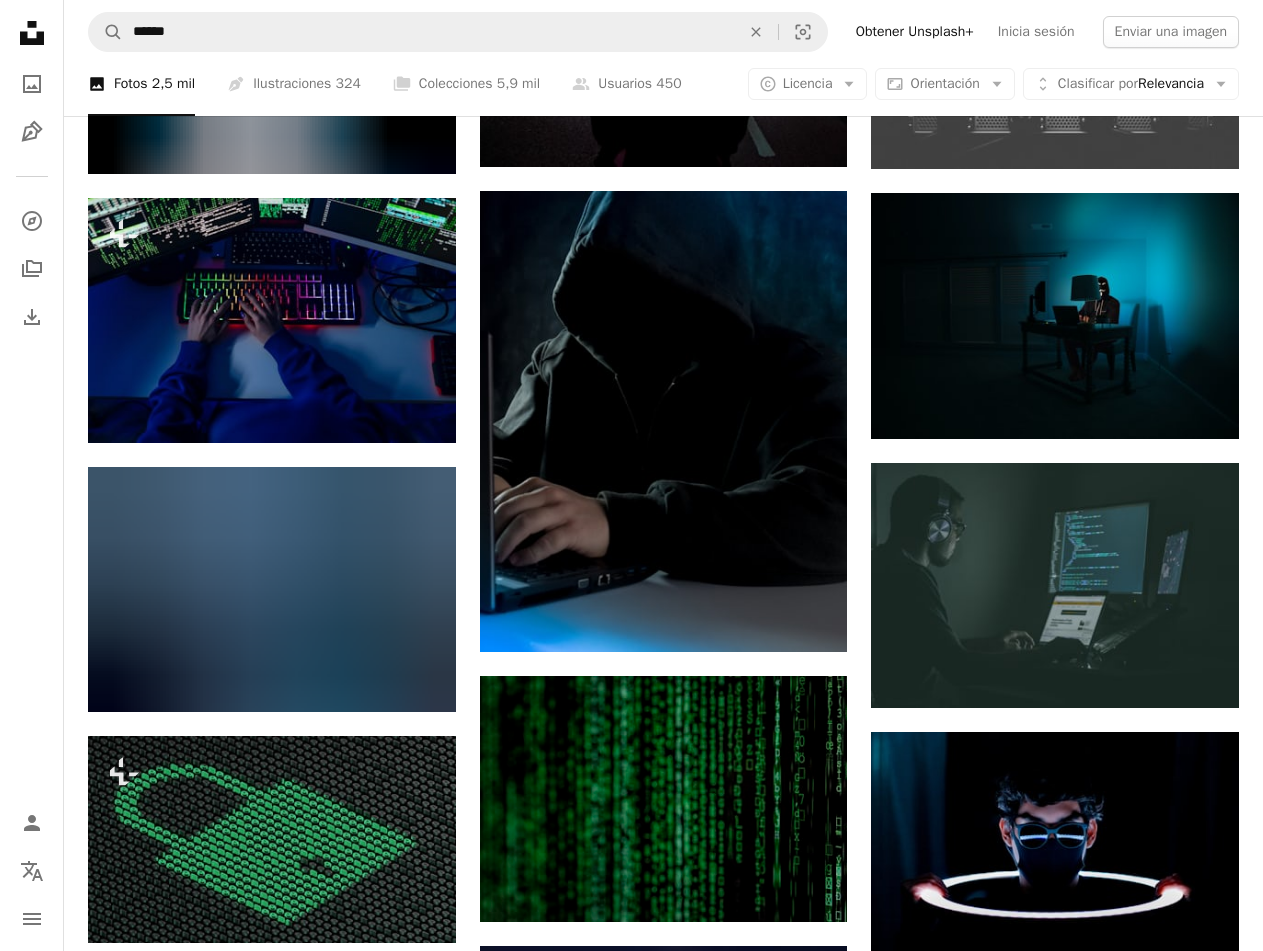 scroll, scrollTop: 5399, scrollLeft: 0, axis: vertical 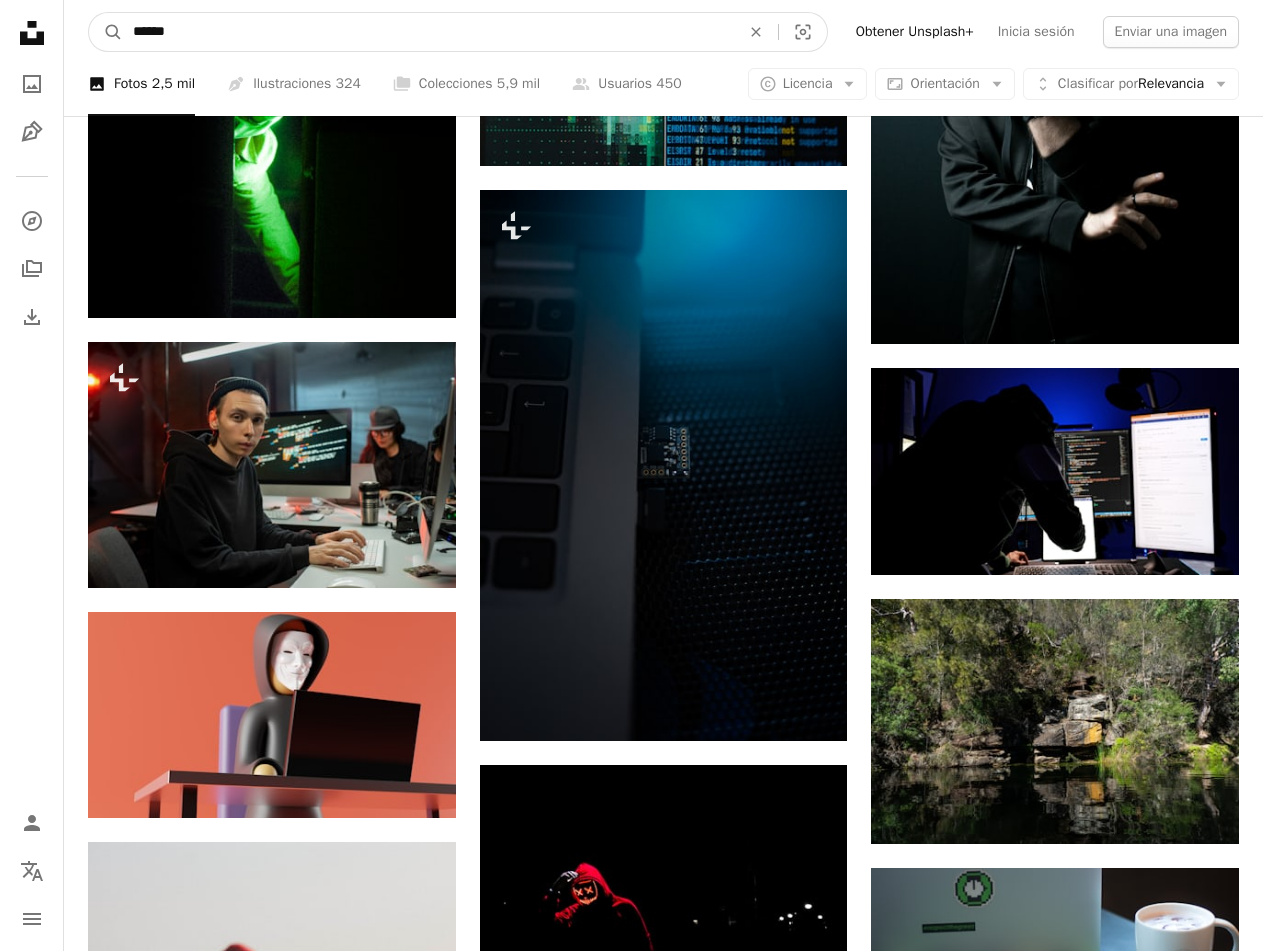 drag, startPoint x: 223, startPoint y: 41, endPoint x: 234, endPoint y: 22, distance: 21.954498 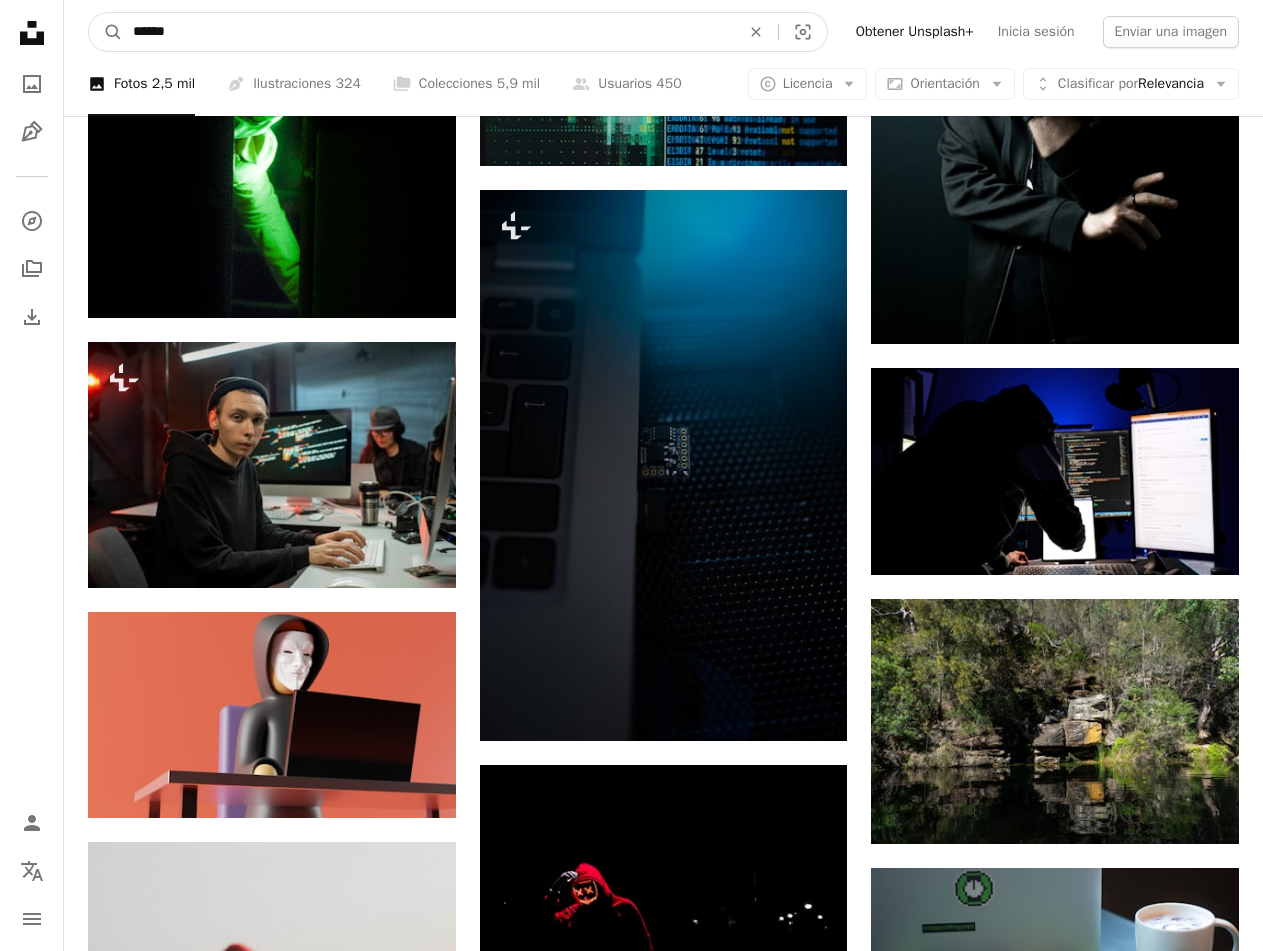 click on "A magnifying glass ****** An X shape Visual search" at bounding box center [458, 32] 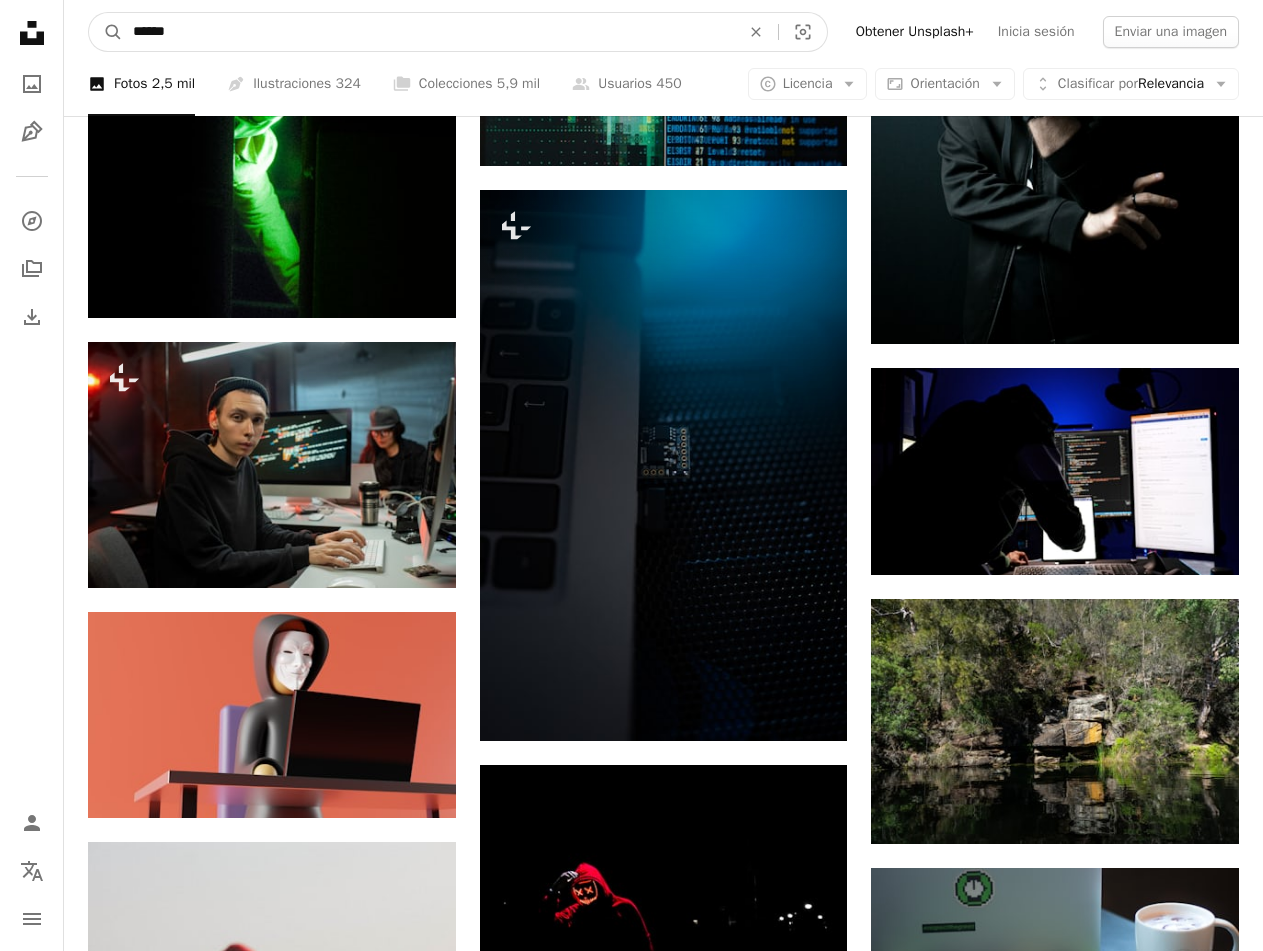 type on "******" 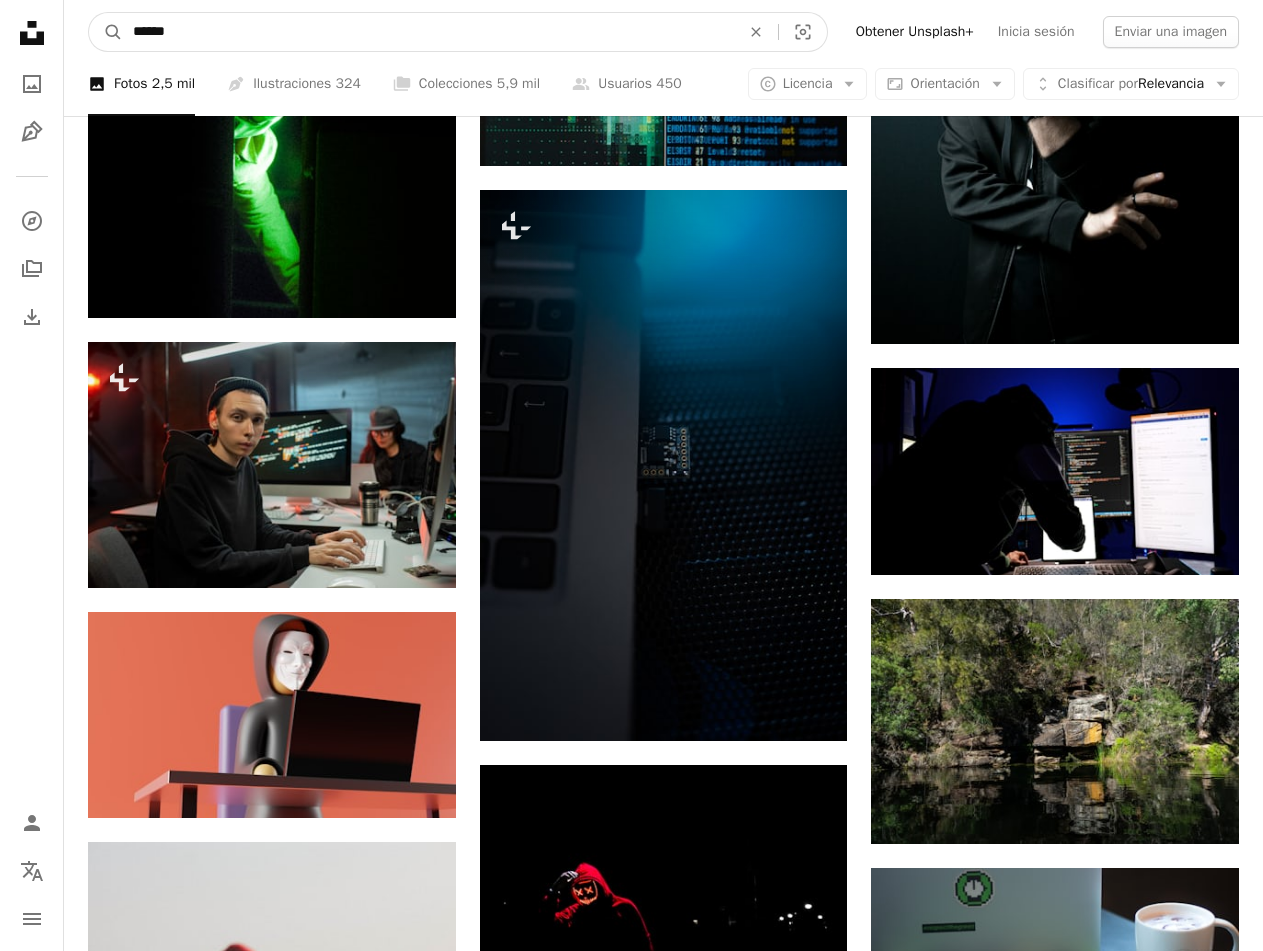 click on "A magnifying glass" at bounding box center [106, 32] 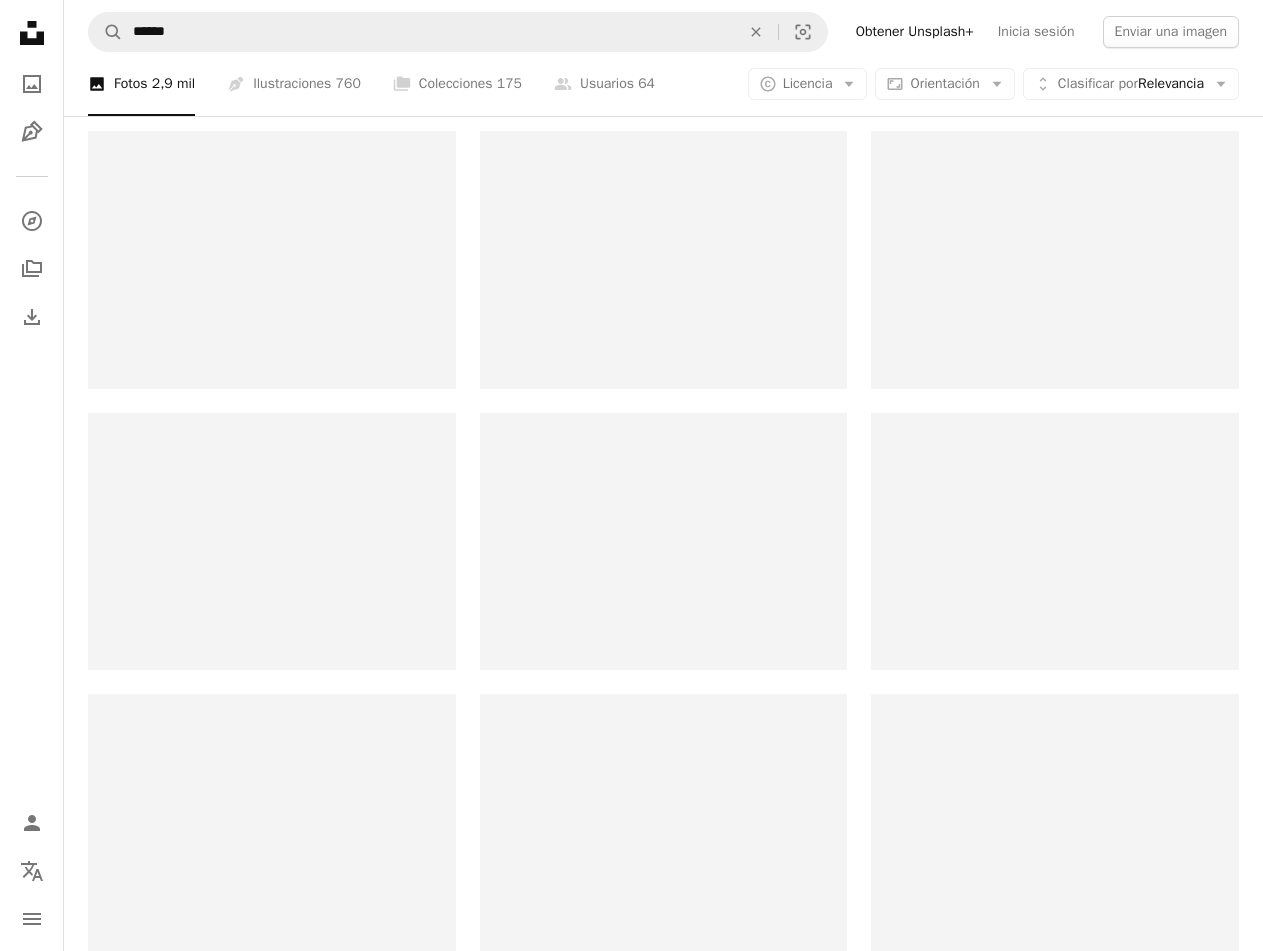 scroll, scrollTop: 0, scrollLeft: 0, axis: both 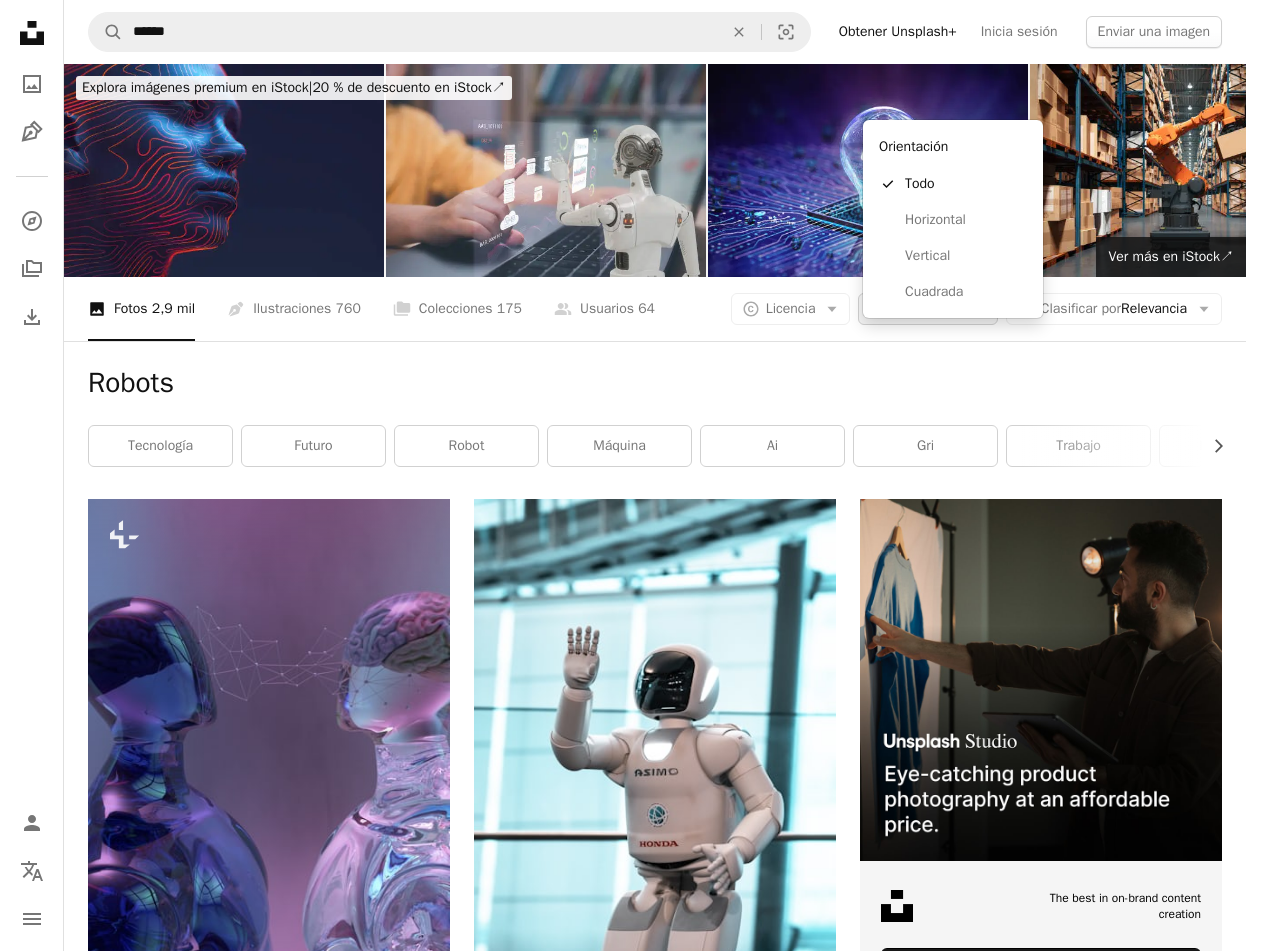 click on "Aspect ratio Orientación Arrow down" at bounding box center [927, 309] 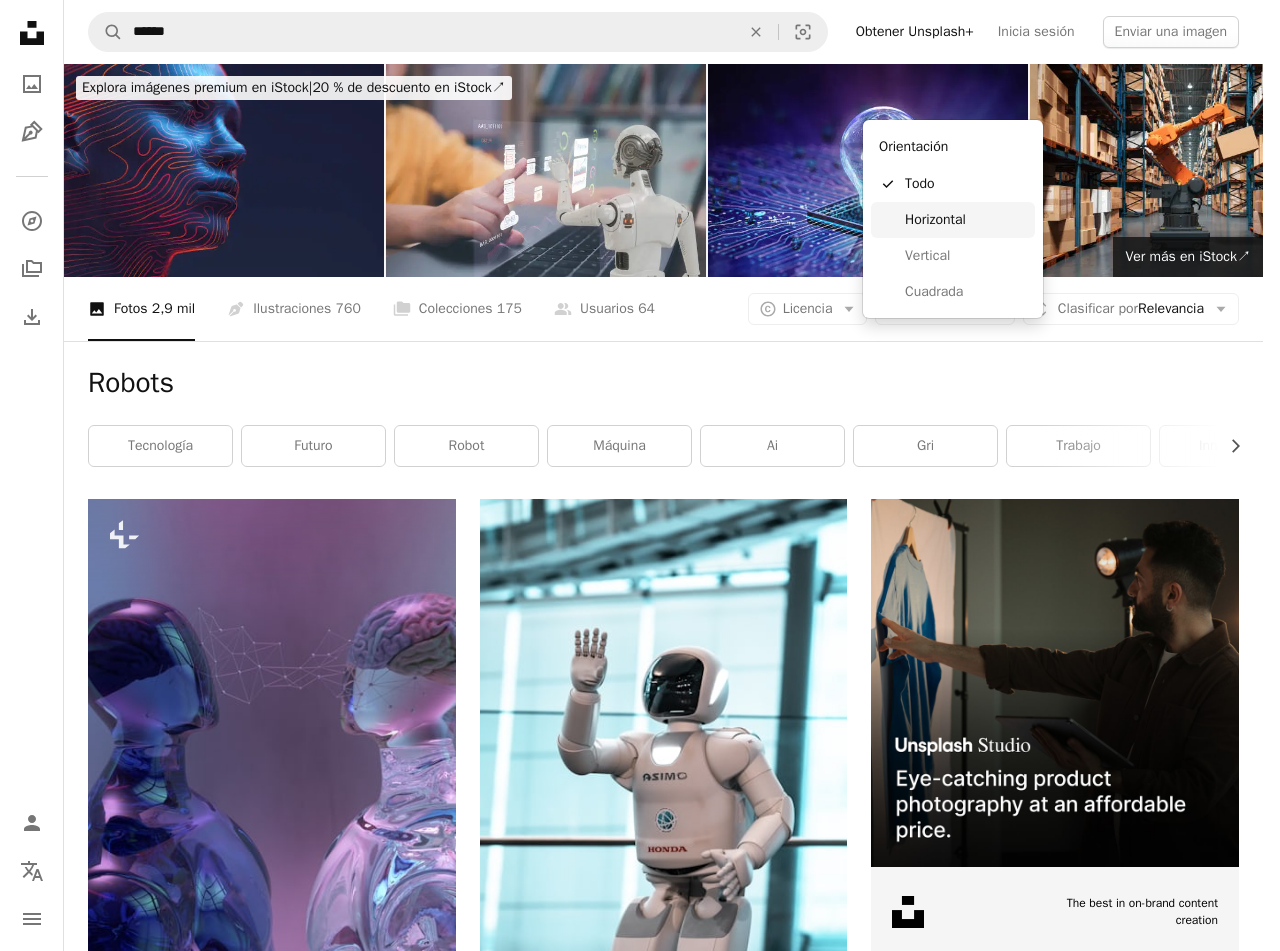 click on "Horizontal" at bounding box center (953, 220) 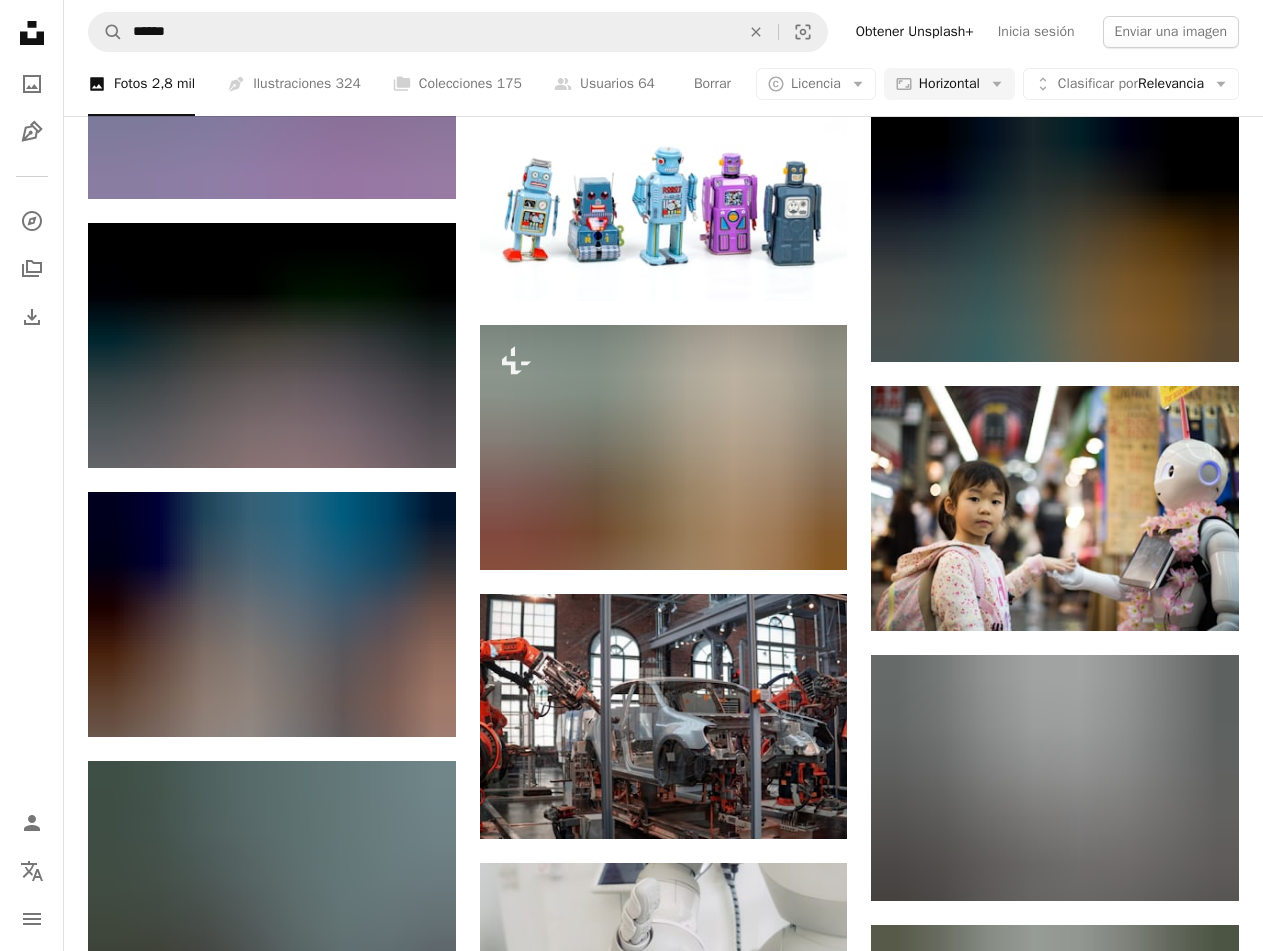 scroll, scrollTop: 1273, scrollLeft: 0, axis: vertical 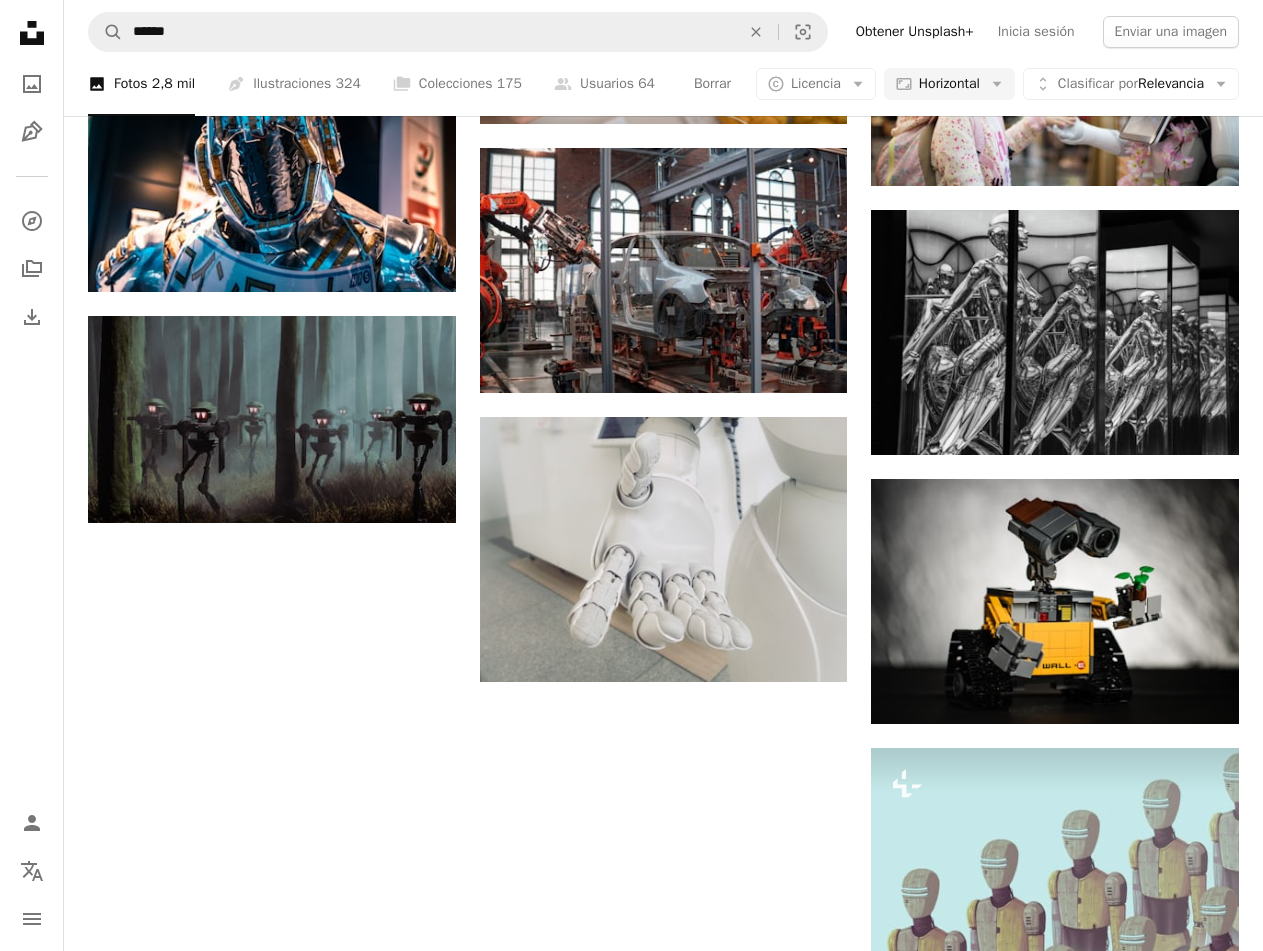 click on "Cargar más" at bounding box center [663, 1354] 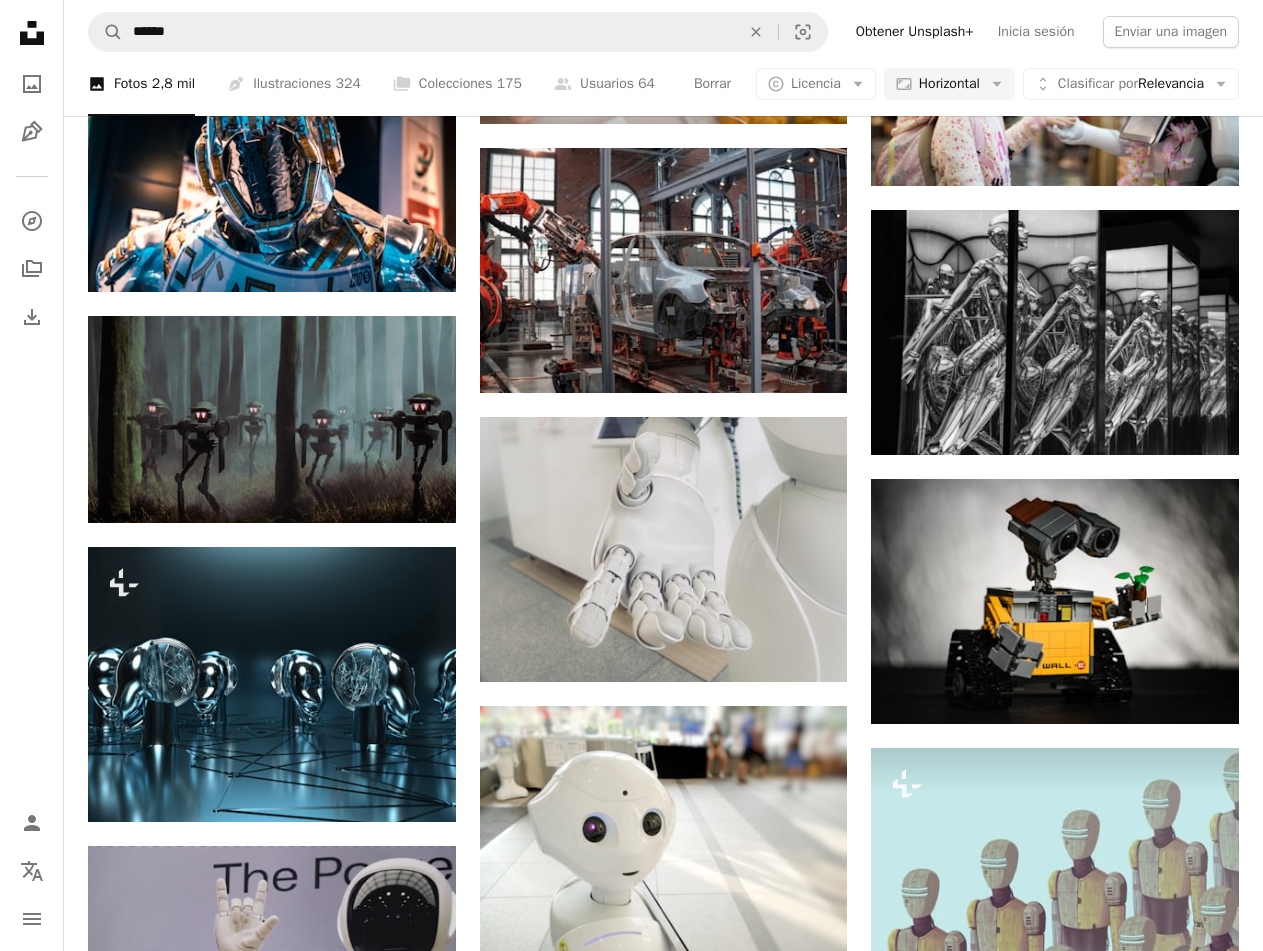 scroll, scrollTop: 3015, scrollLeft: 0, axis: vertical 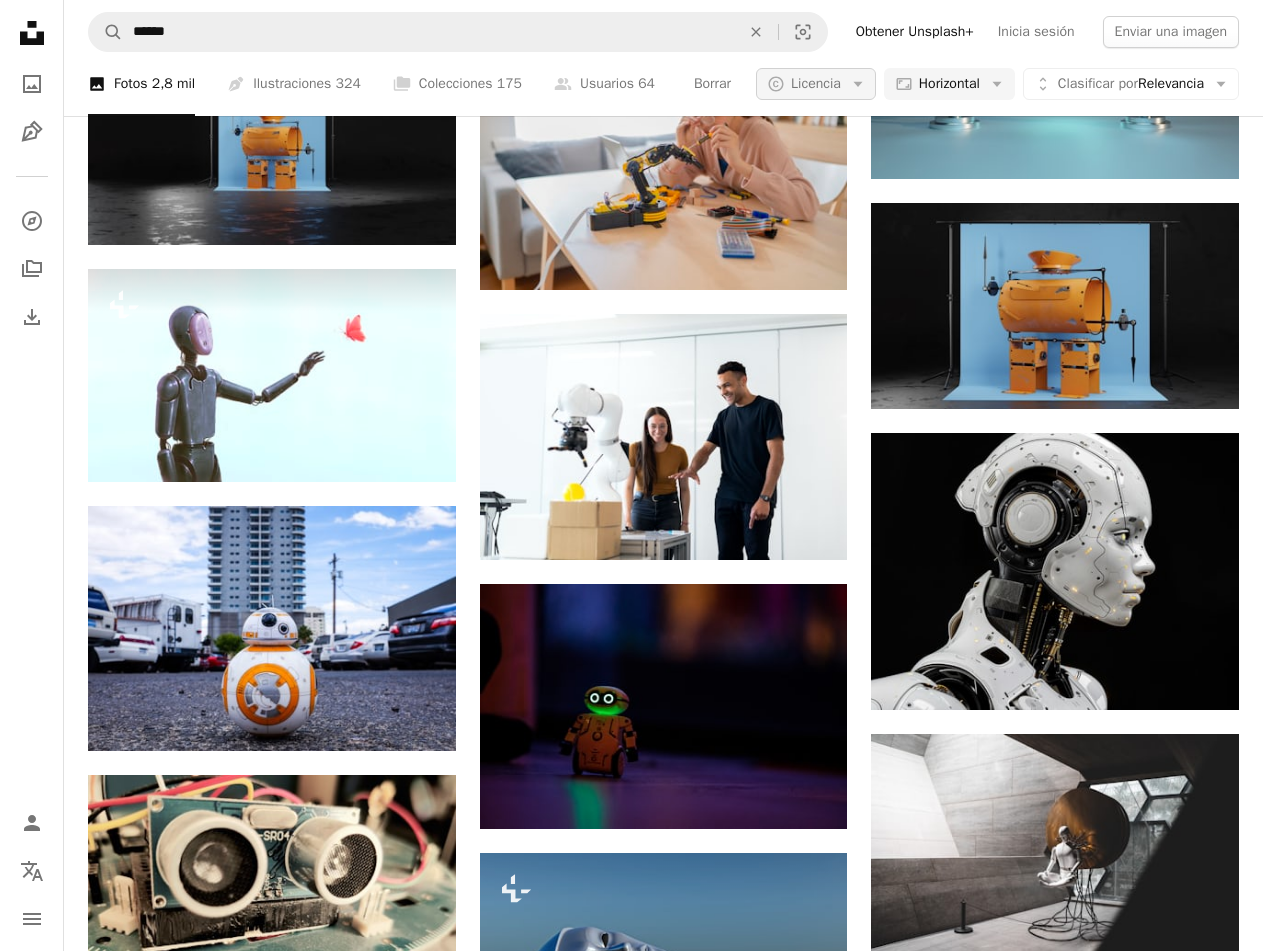 click on "A copyright icon © Licencia Arrow down" at bounding box center (816, 84) 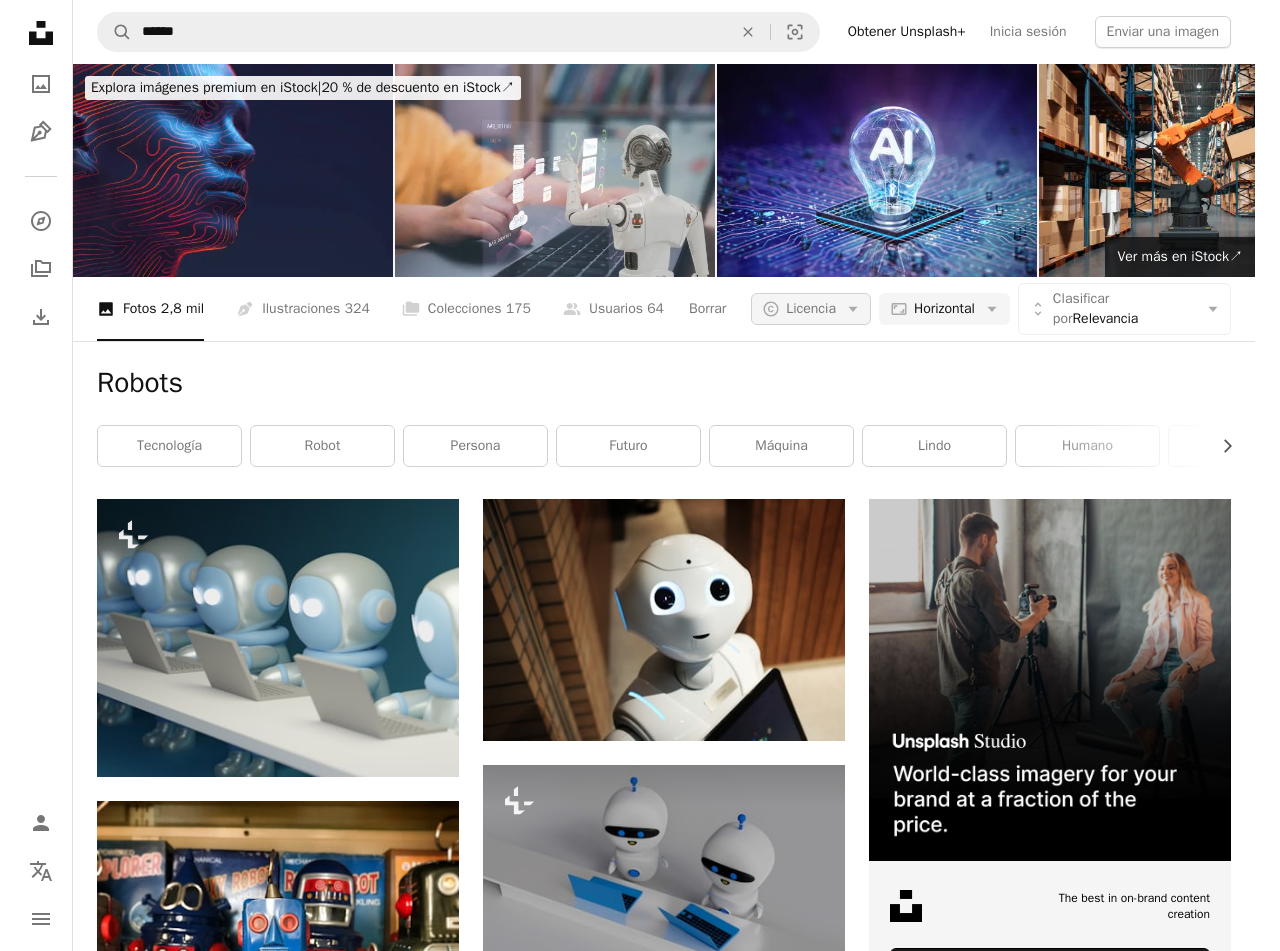 scroll, scrollTop: 0, scrollLeft: 0, axis: both 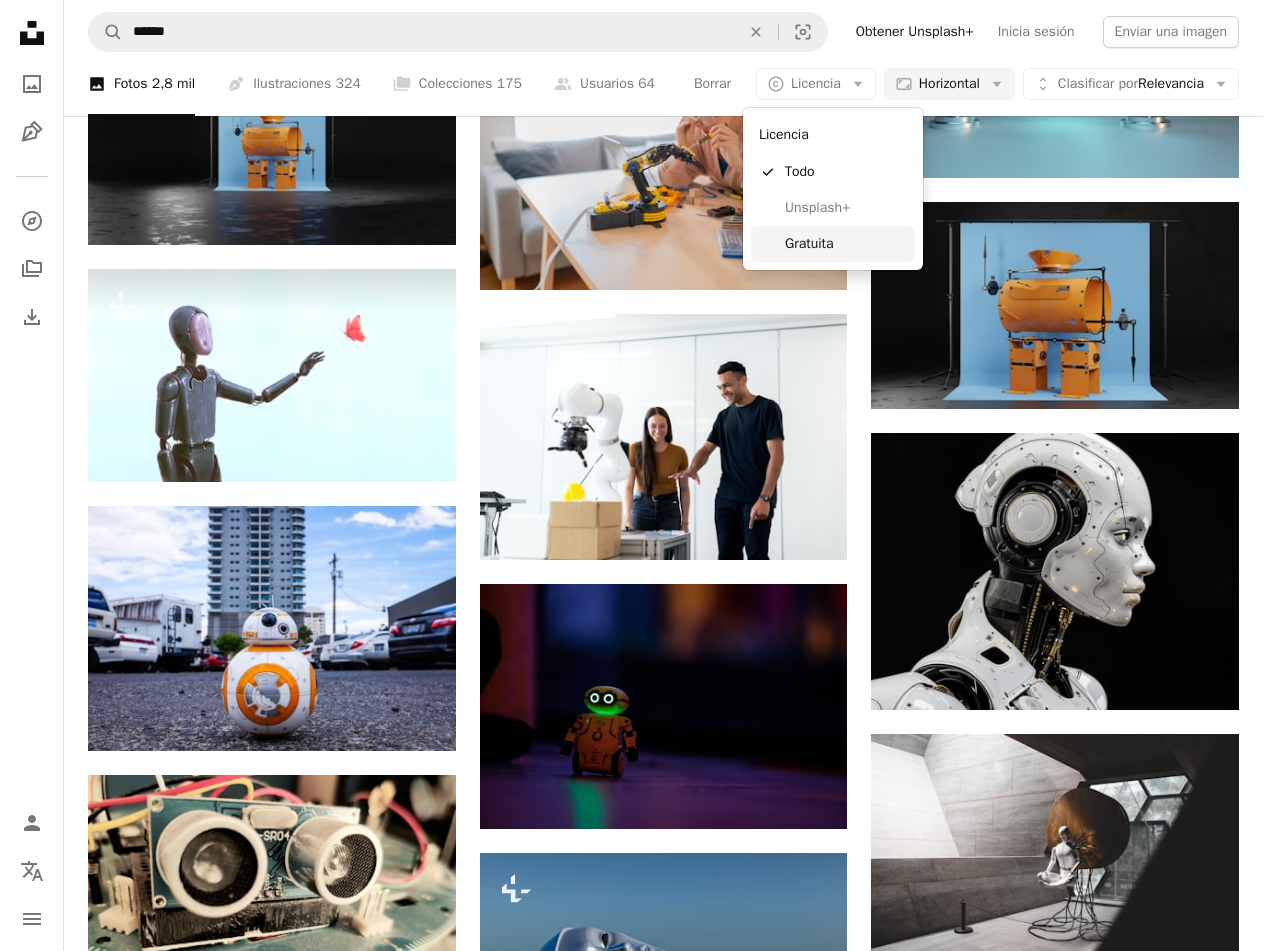 click on "Gratuita" at bounding box center [846, 244] 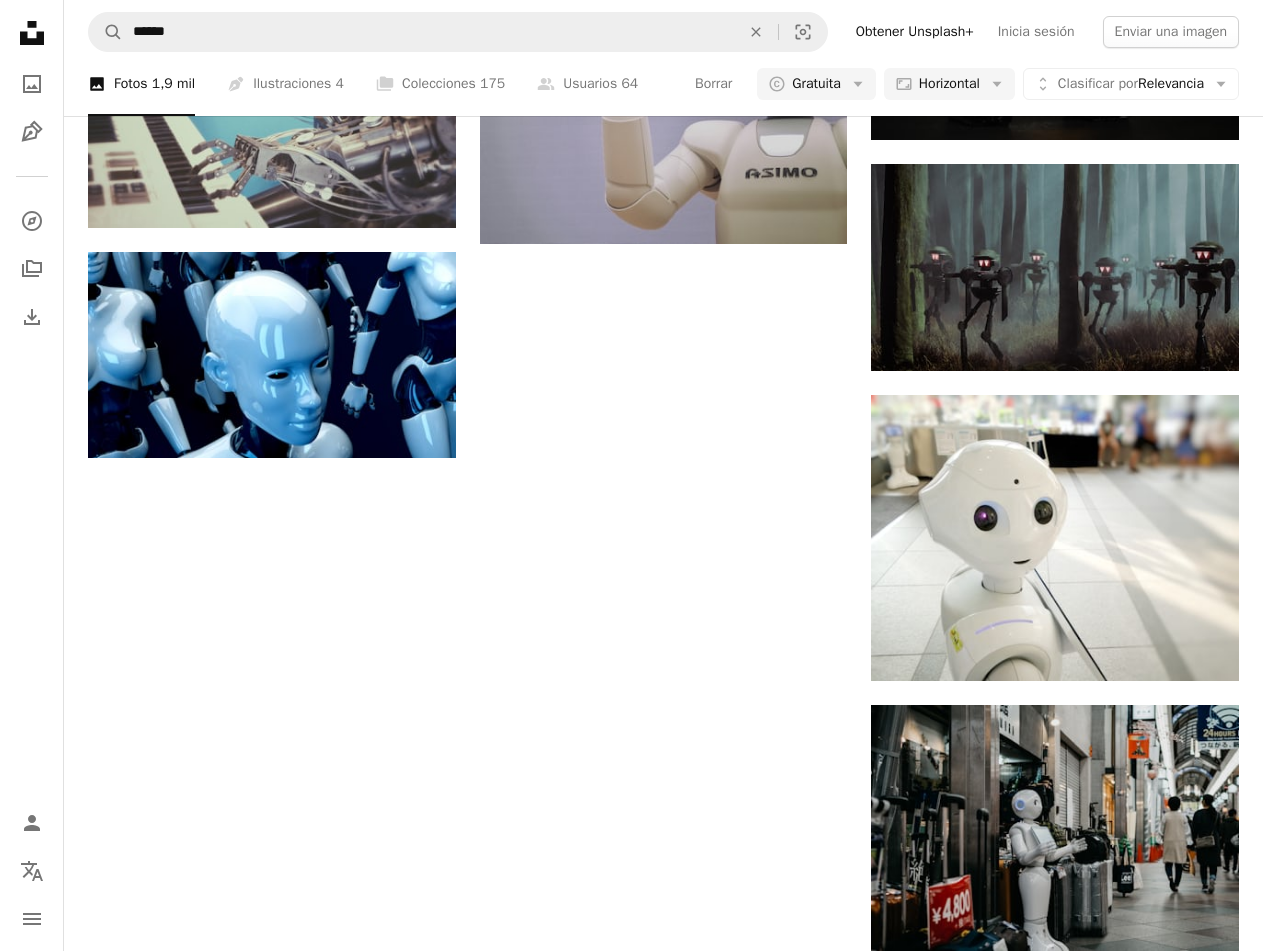 scroll, scrollTop: 0, scrollLeft: 0, axis: both 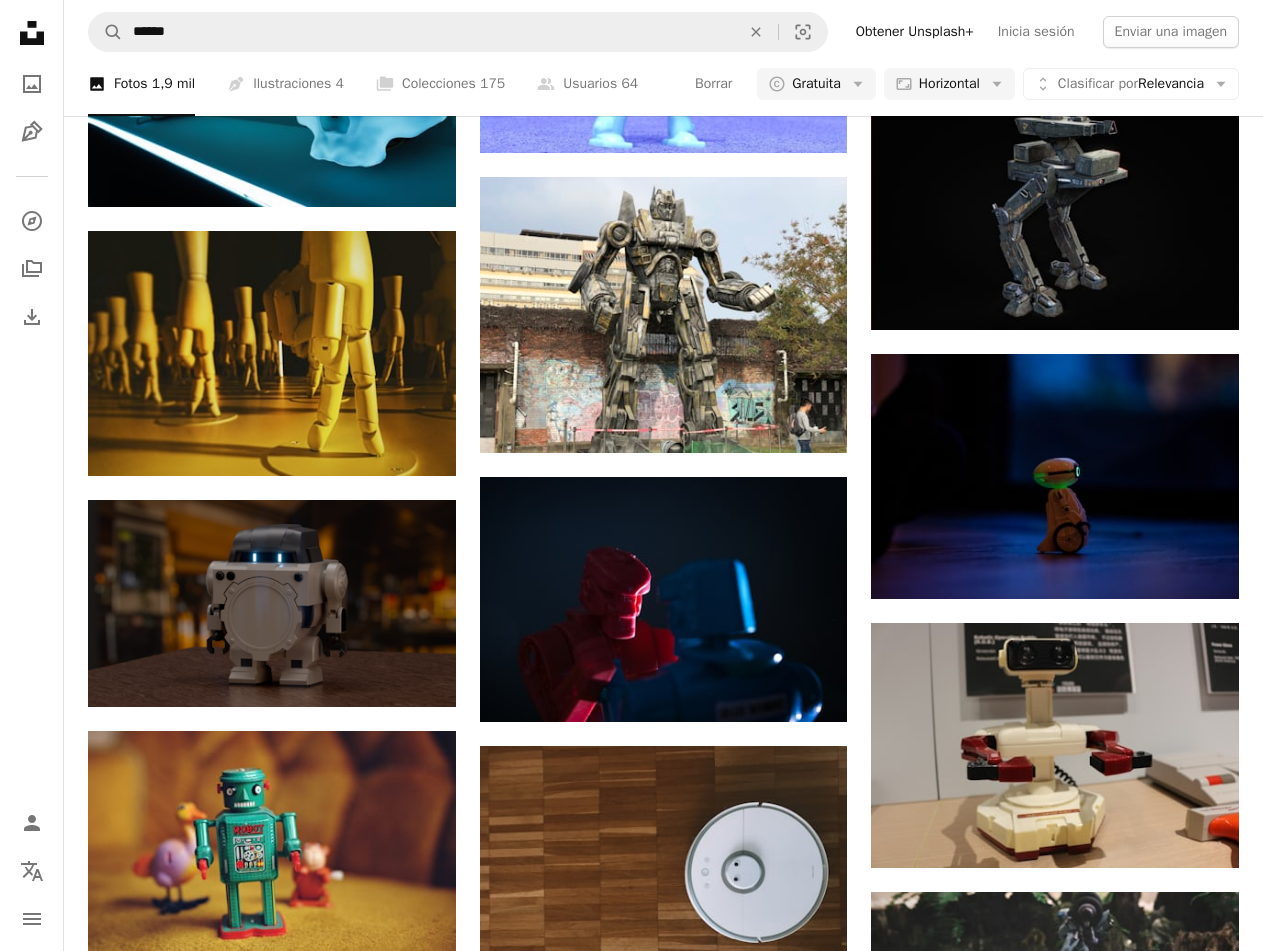 click on "Arrow pointing down" at bounding box center (1199, -1035) 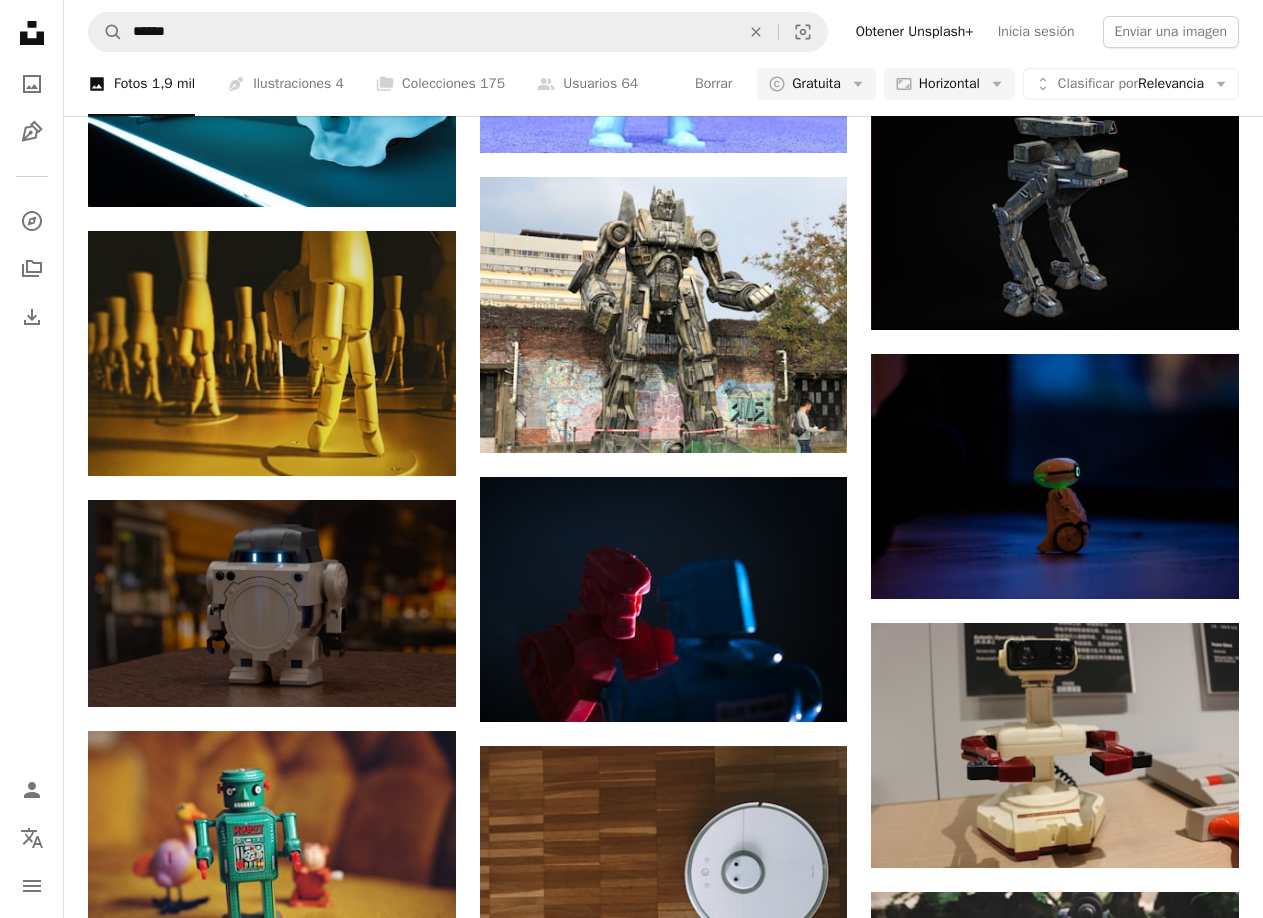 scroll, scrollTop: 6594, scrollLeft: 0, axis: vertical 